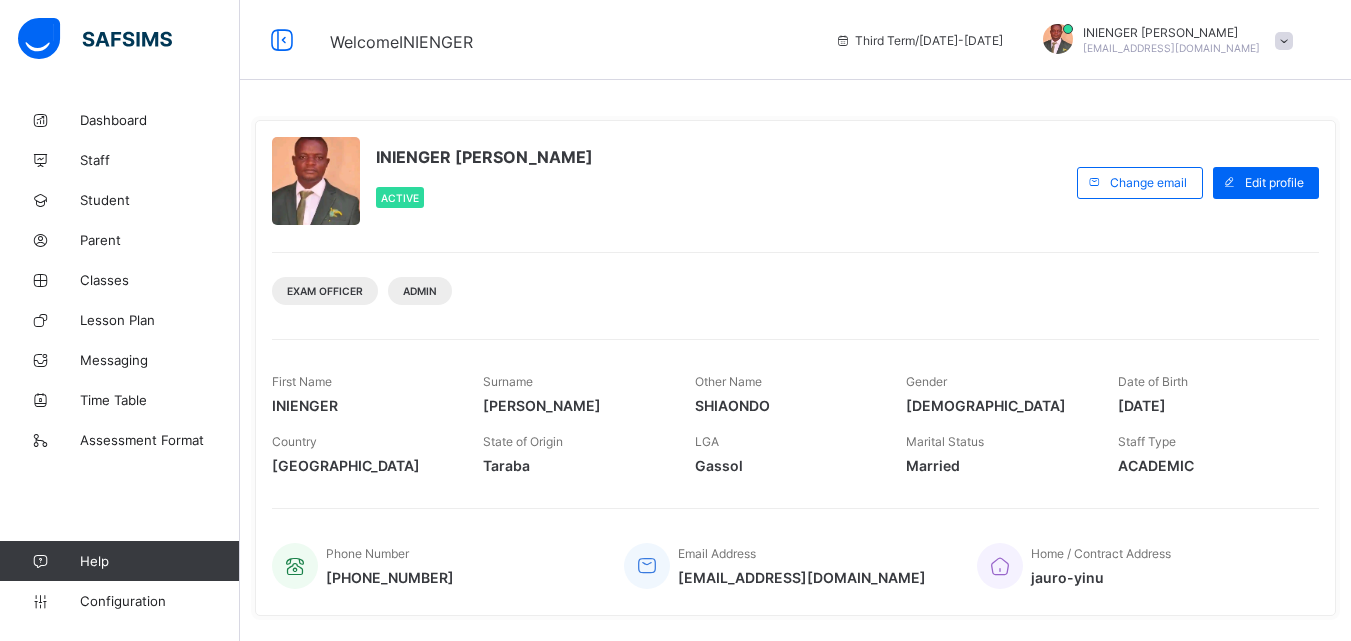 scroll, scrollTop: 0, scrollLeft: 0, axis: both 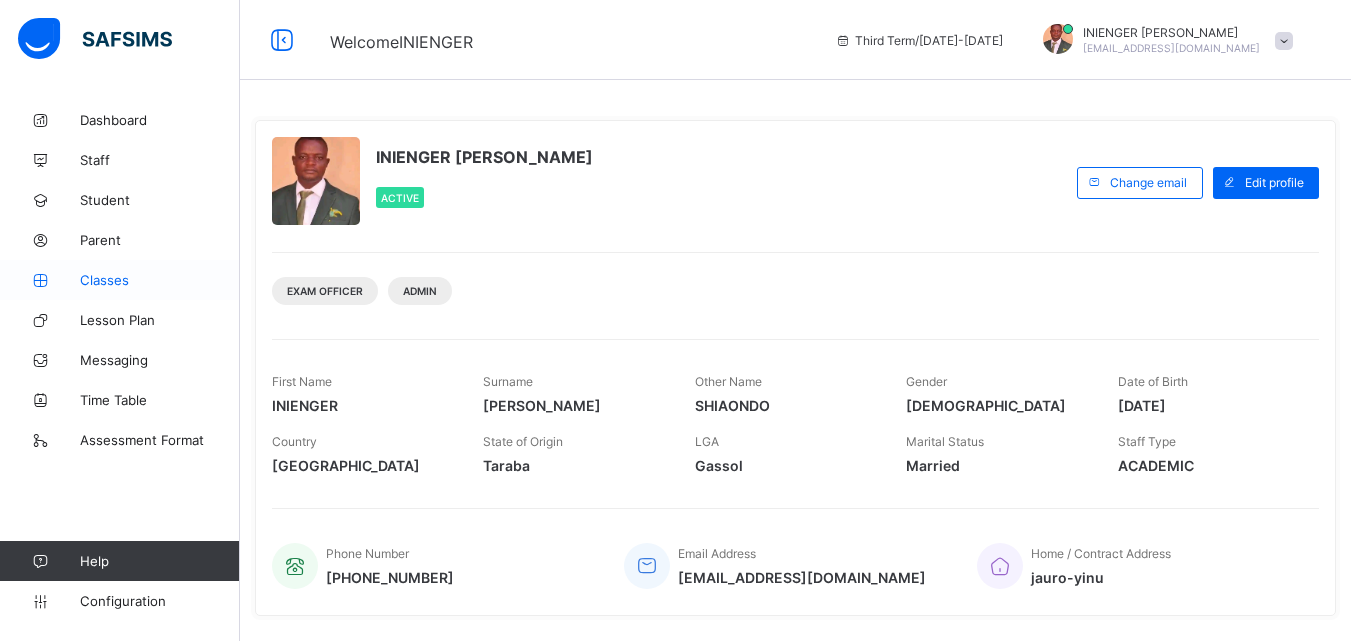 click on "Classes" at bounding box center [120, 280] 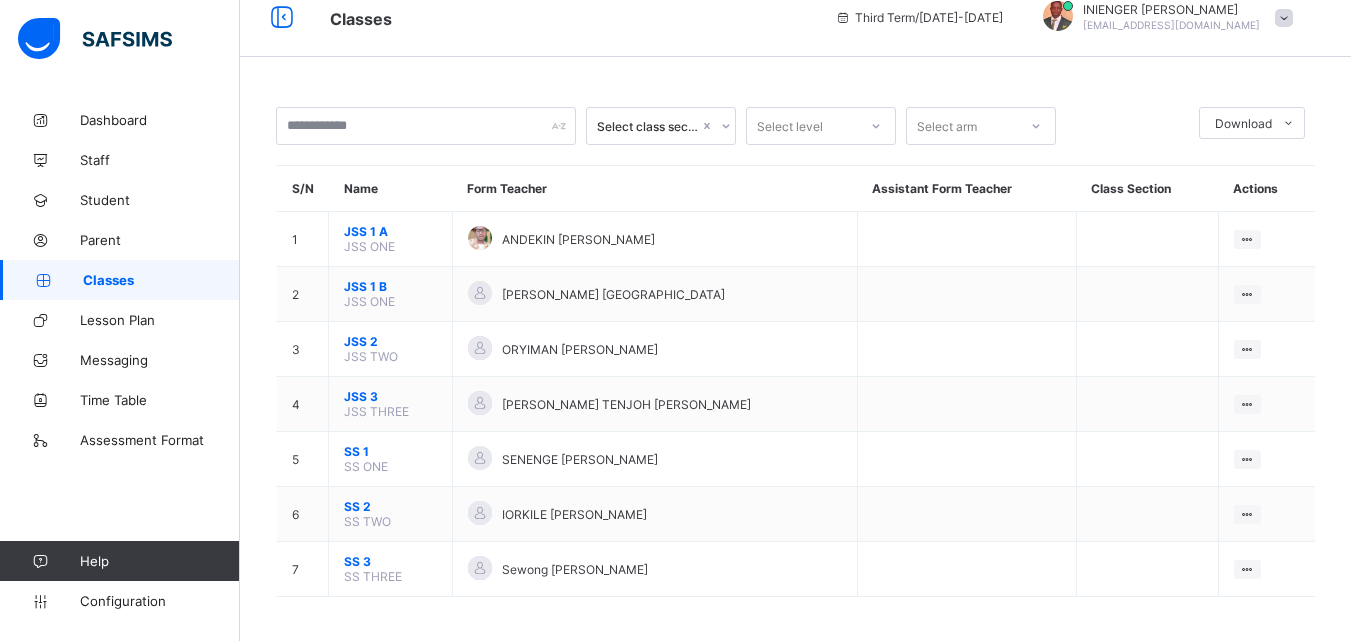 scroll, scrollTop: 29, scrollLeft: 0, axis: vertical 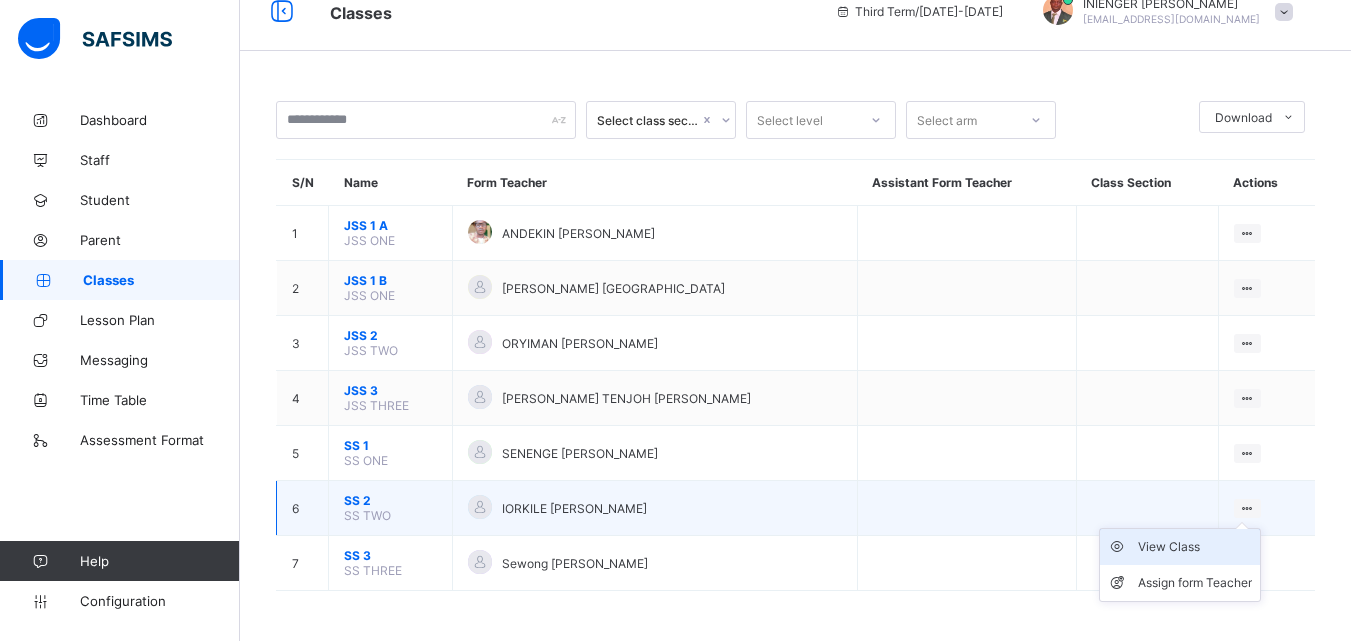 click on "View Class" at bounding box center (1195, 547) 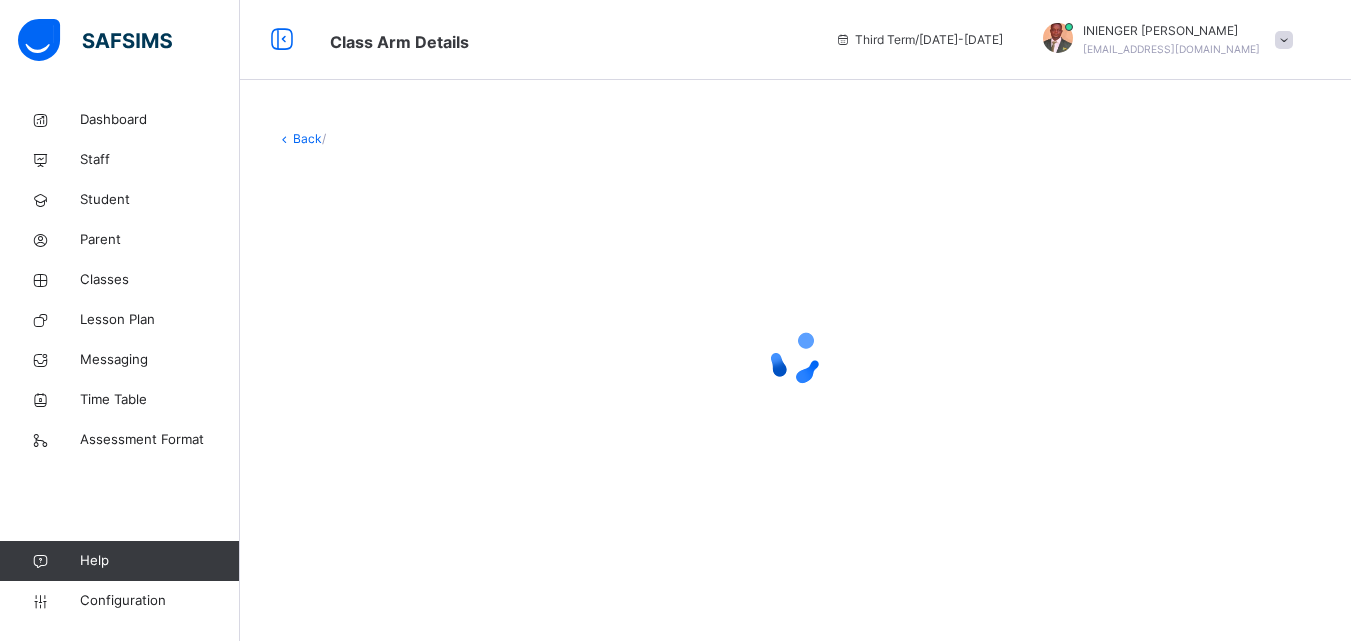 scroll, scrollTop: 0, scrollLeft: 0, axis: both 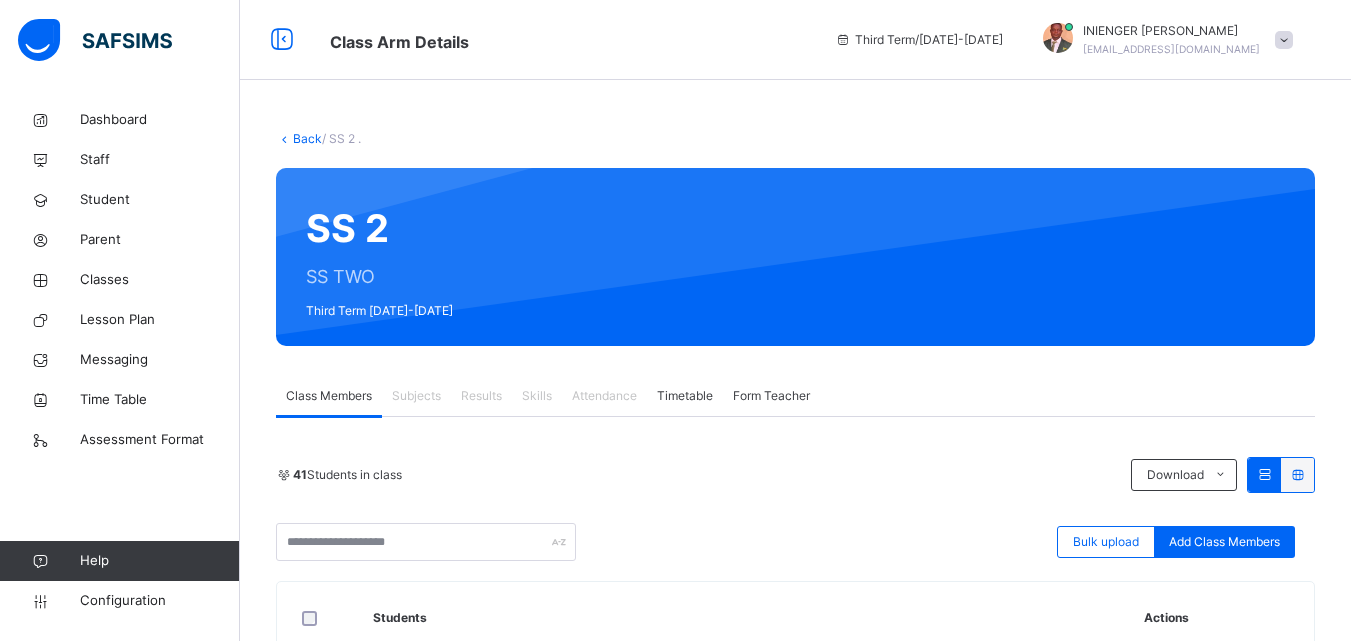 click on "Subjects" at bounding box center (416, 396) 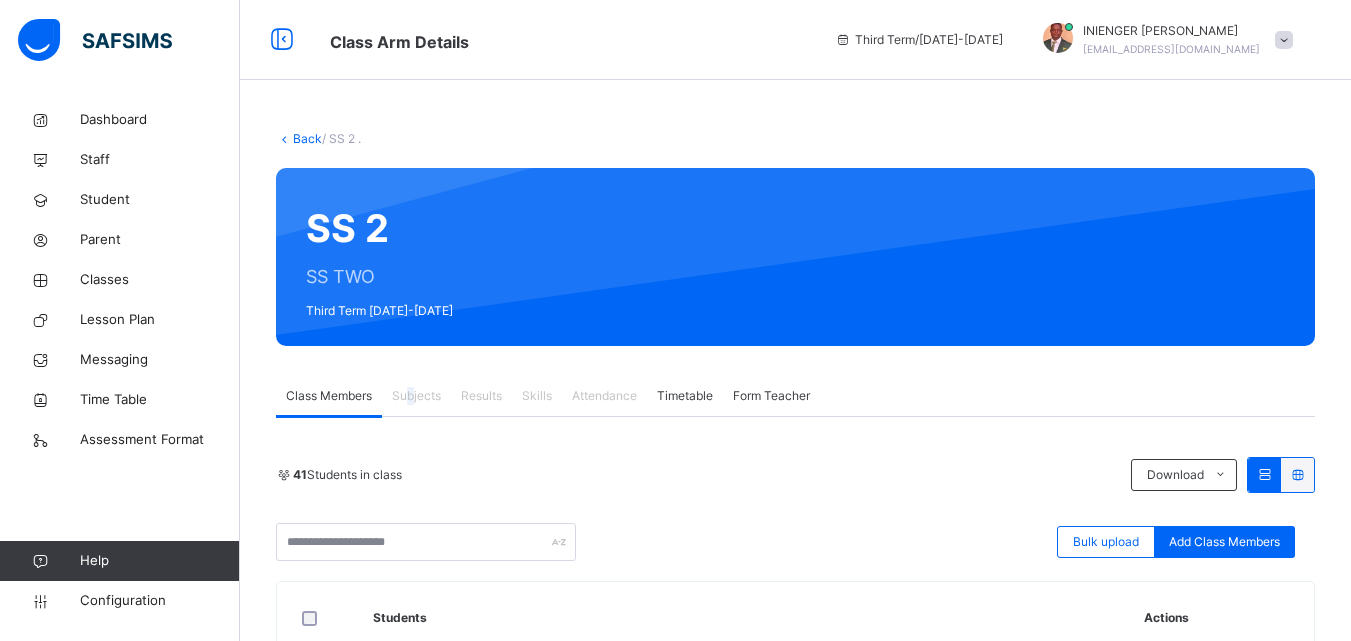click on "Subjects" at bounding box center (416, 396) 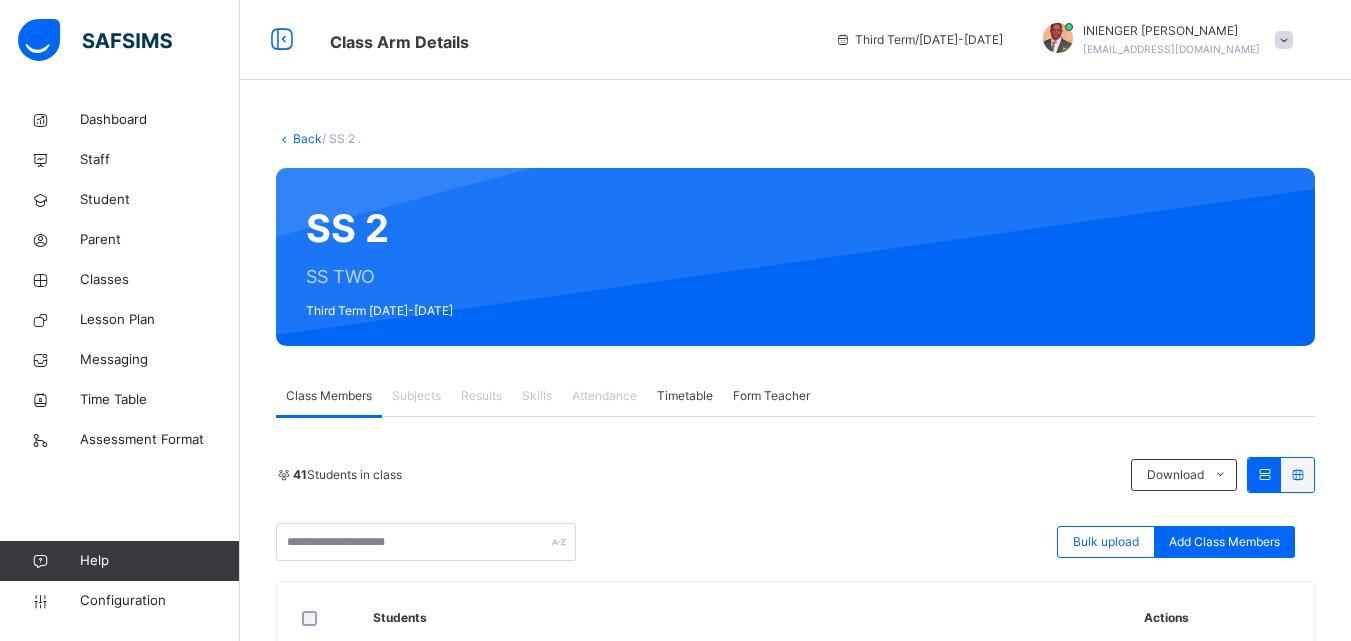 click on "Subjects" at bounding box center [416, 396] 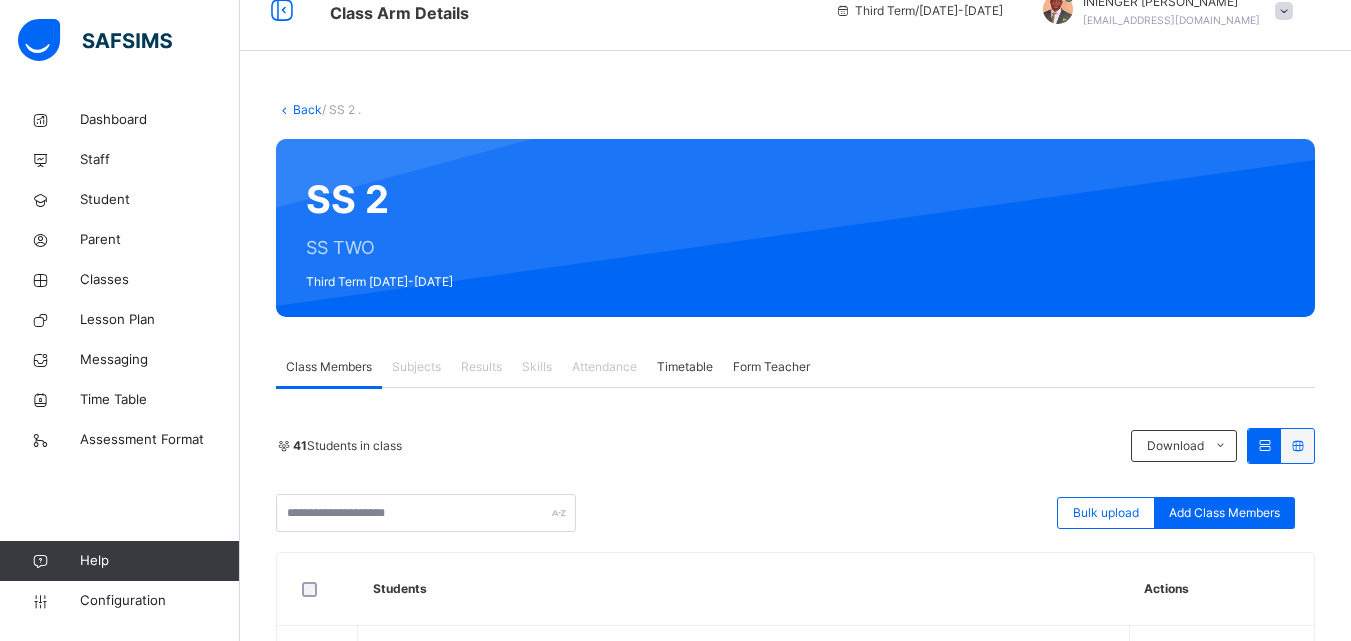 scroll, scrollTop: 12, scrollLeft: 0, axis: vertical 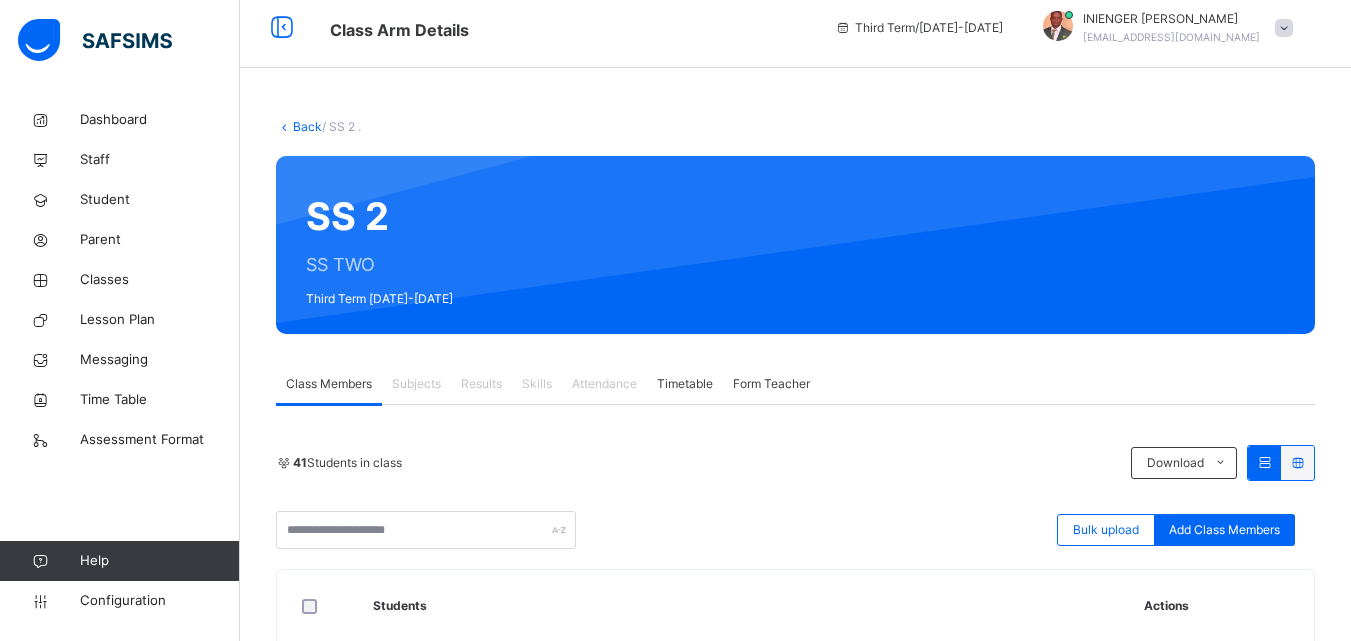 click on "Timetable" at bounding box center [685, 384] 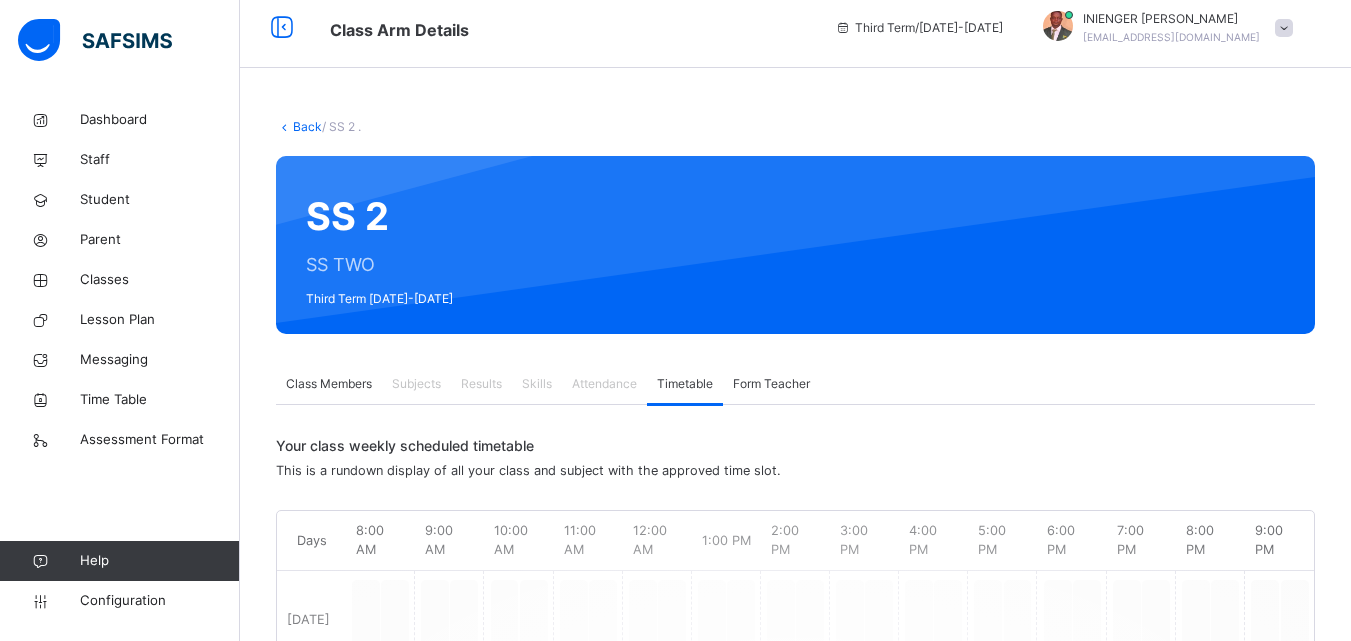 click on "Attendance" at bounding box center (604, 384) 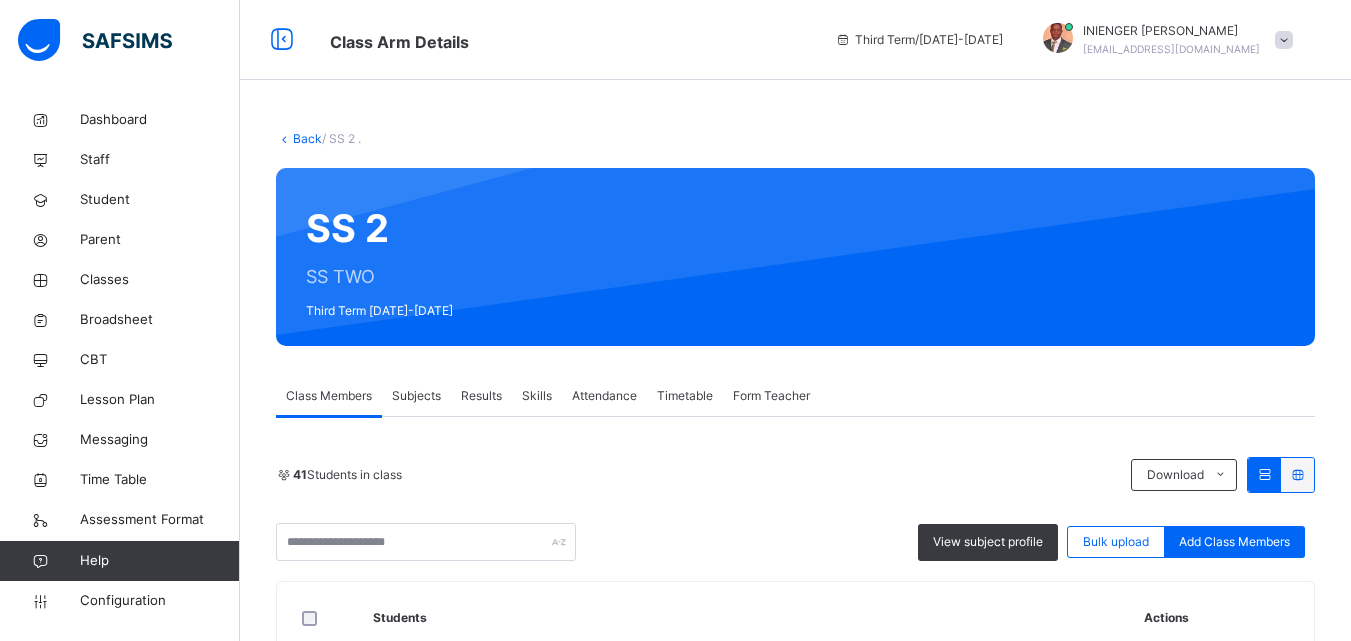 scroll, scrollTop: 0, scrollLeft: 0, axis: both 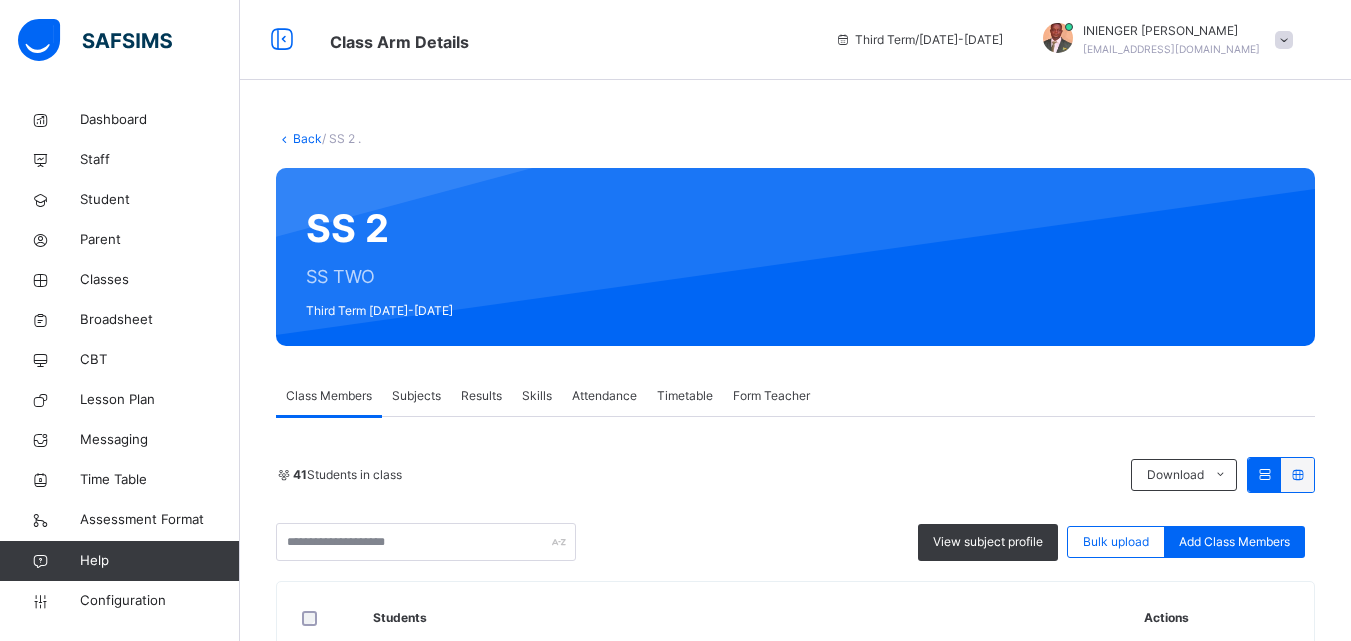 click on "Subjects" at bounding box center [416, 396] 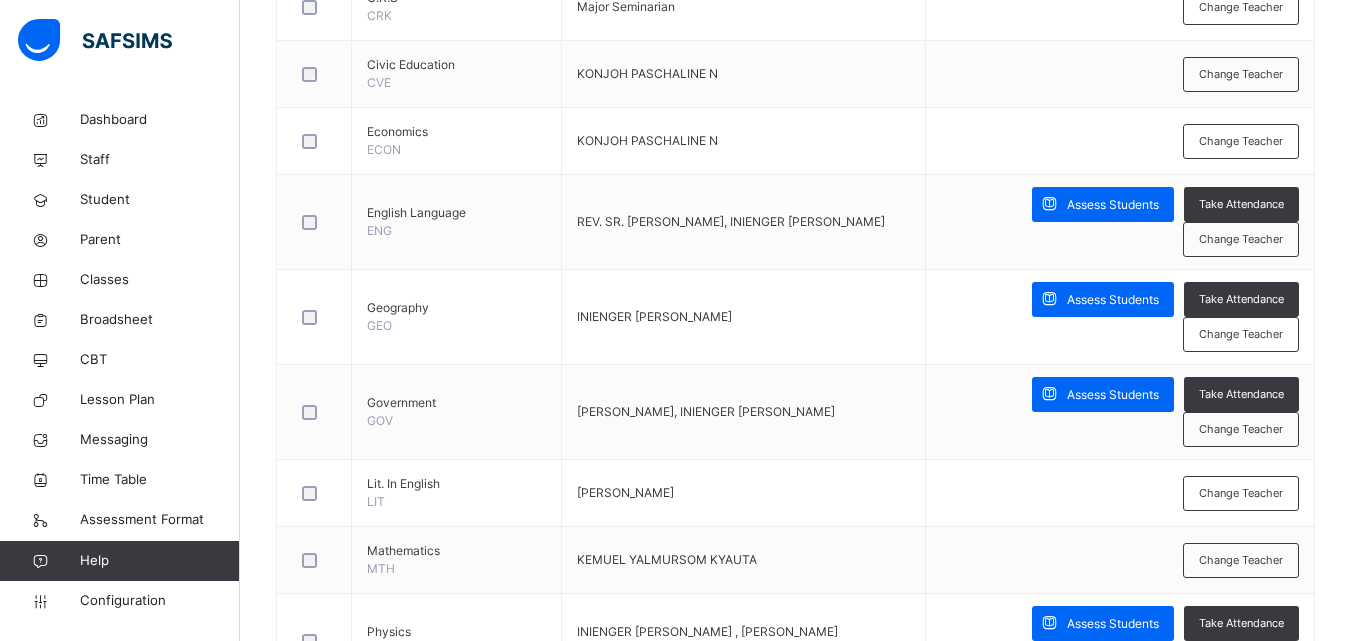 scroll, scrollTop: 920, scrollLeft: 0, axis: vertical 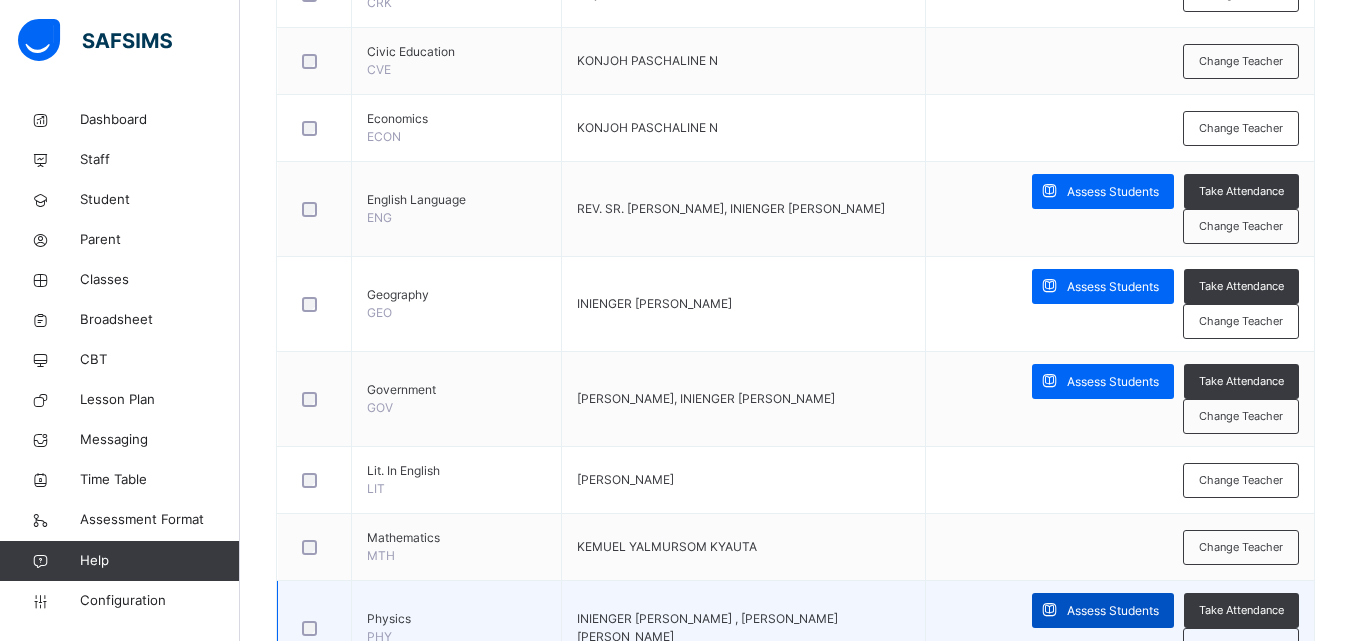 click on "Assess Students" at bounding box center (1113, 611) 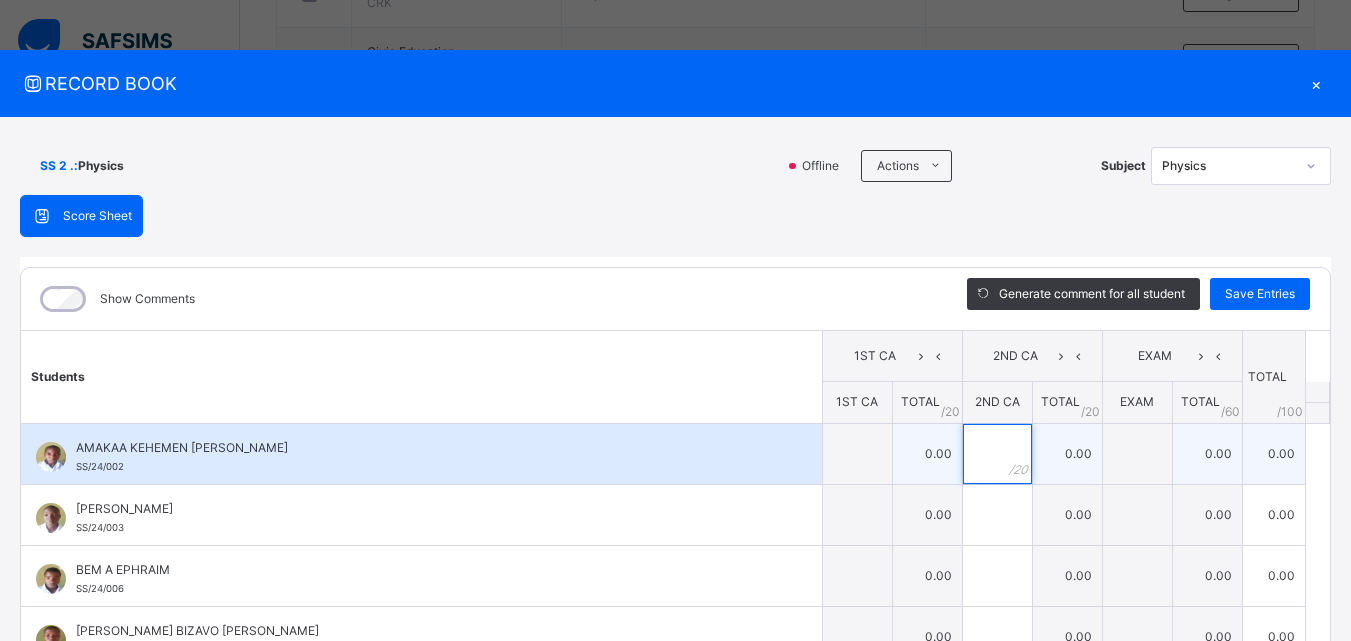 click at bounding box center [997, 454] 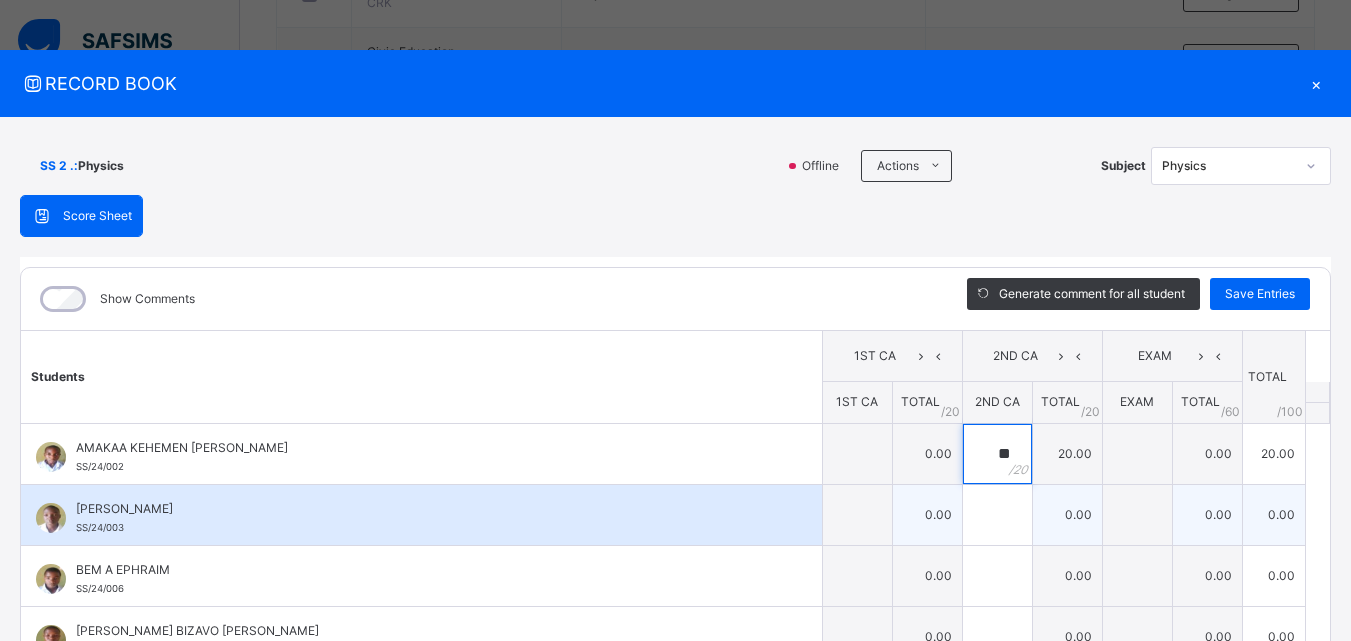 type on "**" 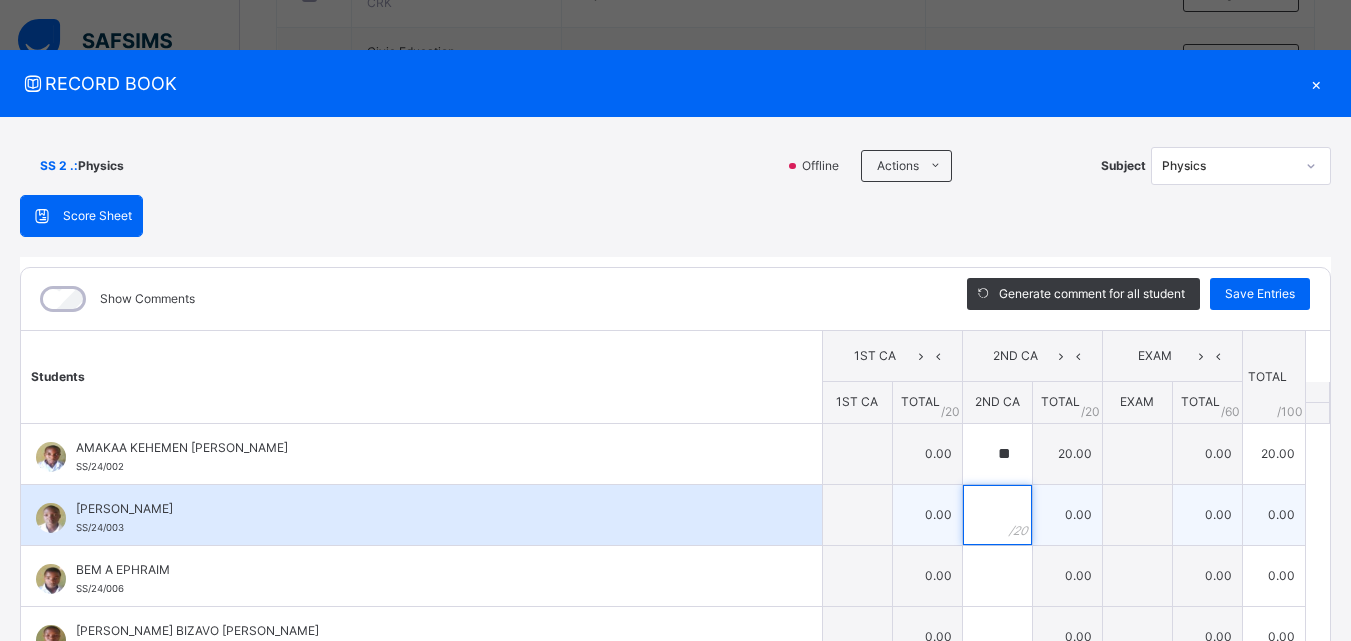 click at bounding box center [997, 515] 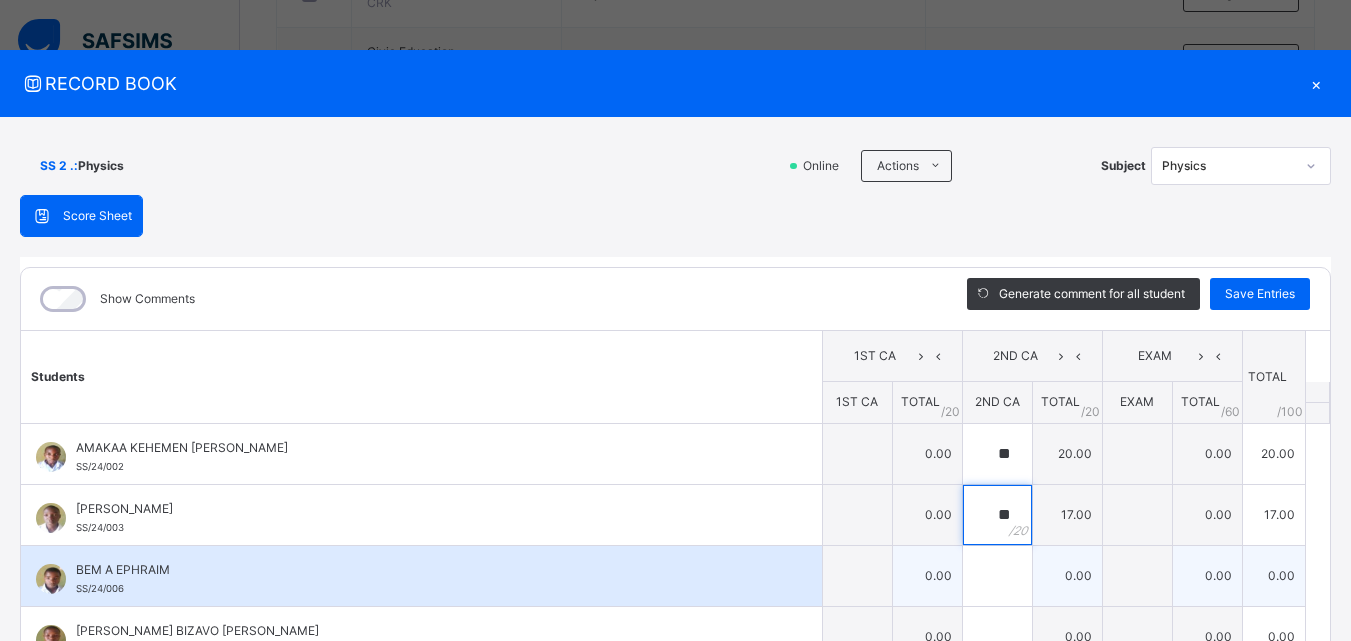type on "**" 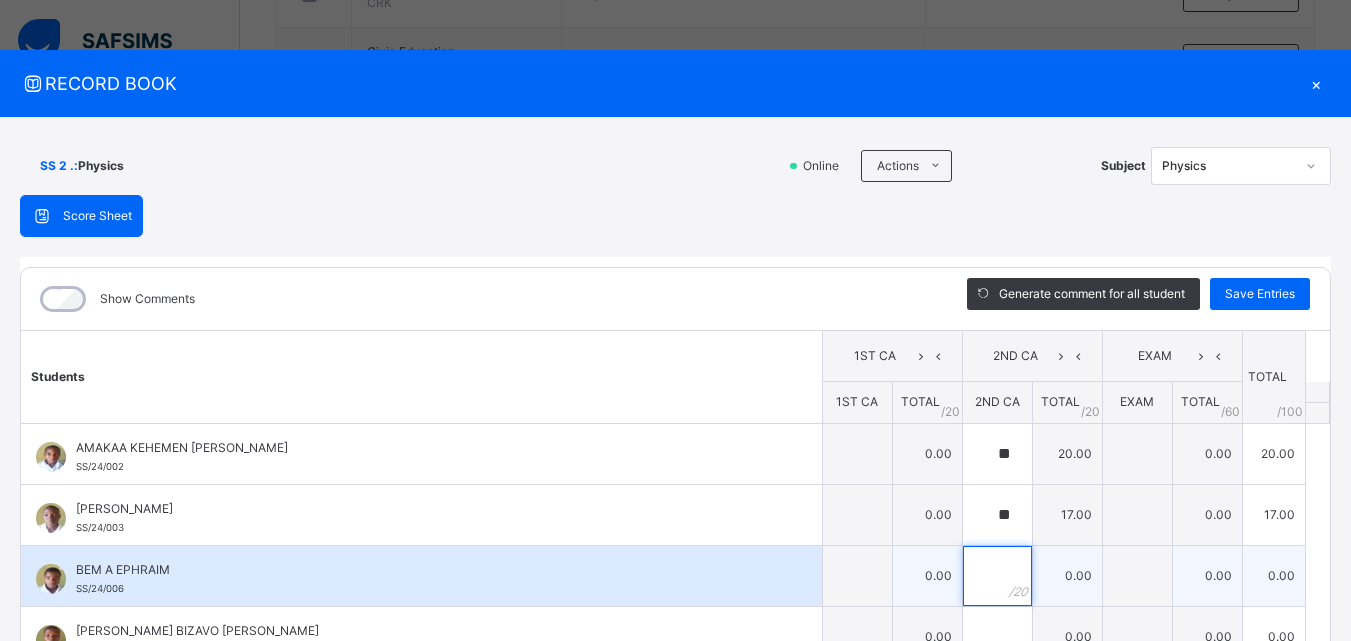 click at bounding box center [997, 576] 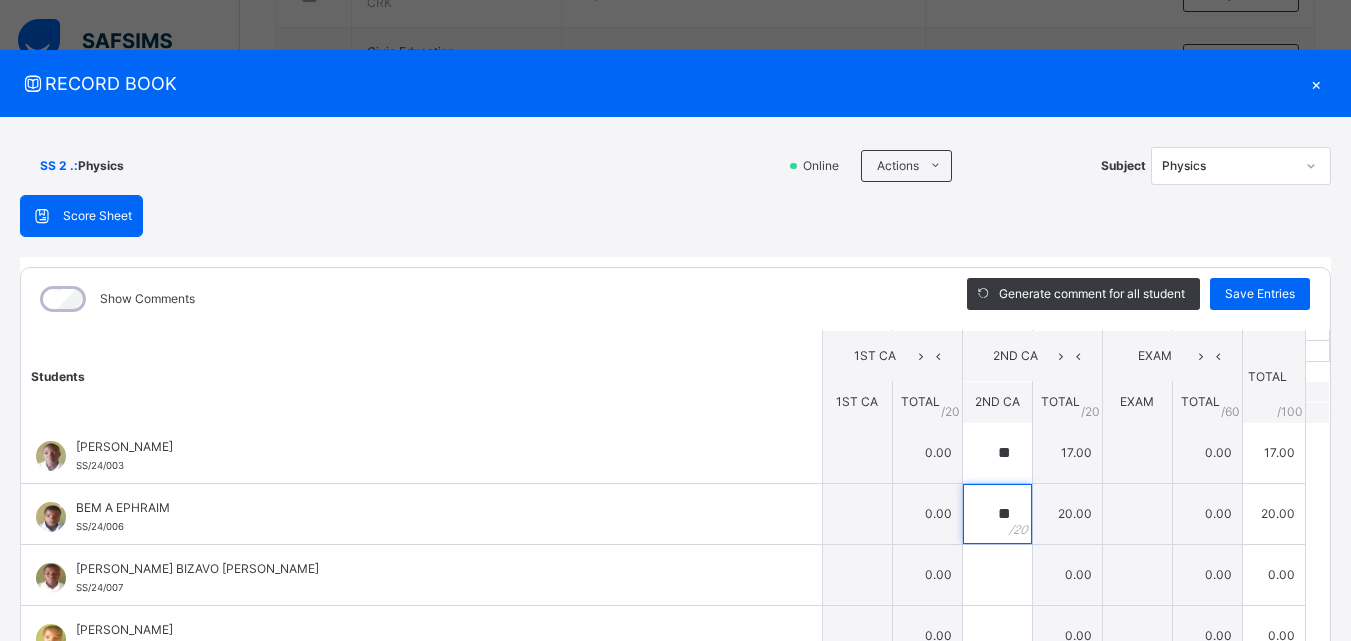 scroll, scrollTop: 0, scrollLeft: 0, axis: both 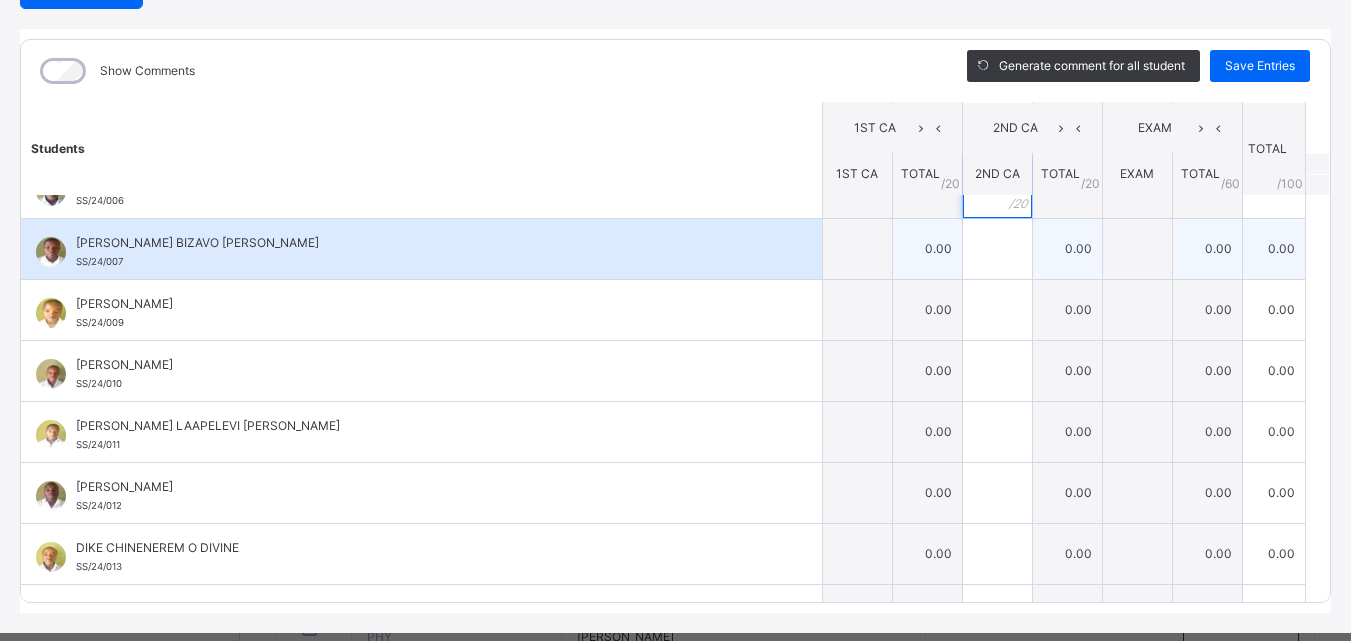 type on "**" 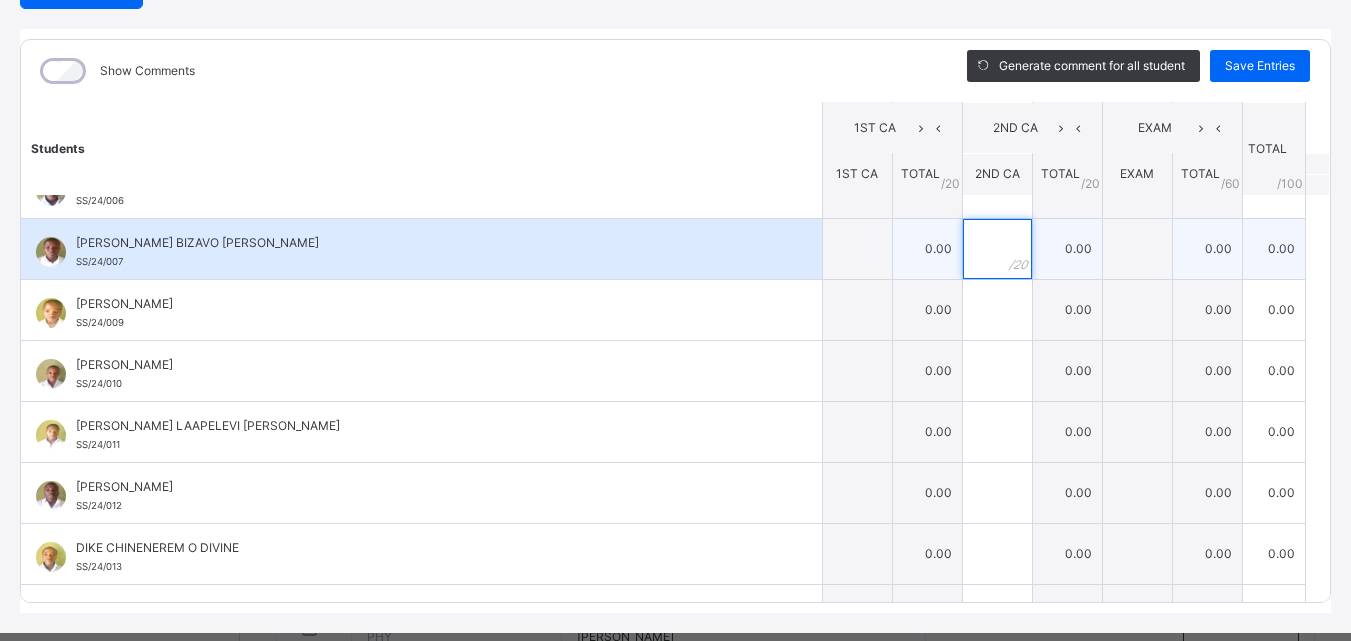 click at bounding box center [997, 249] 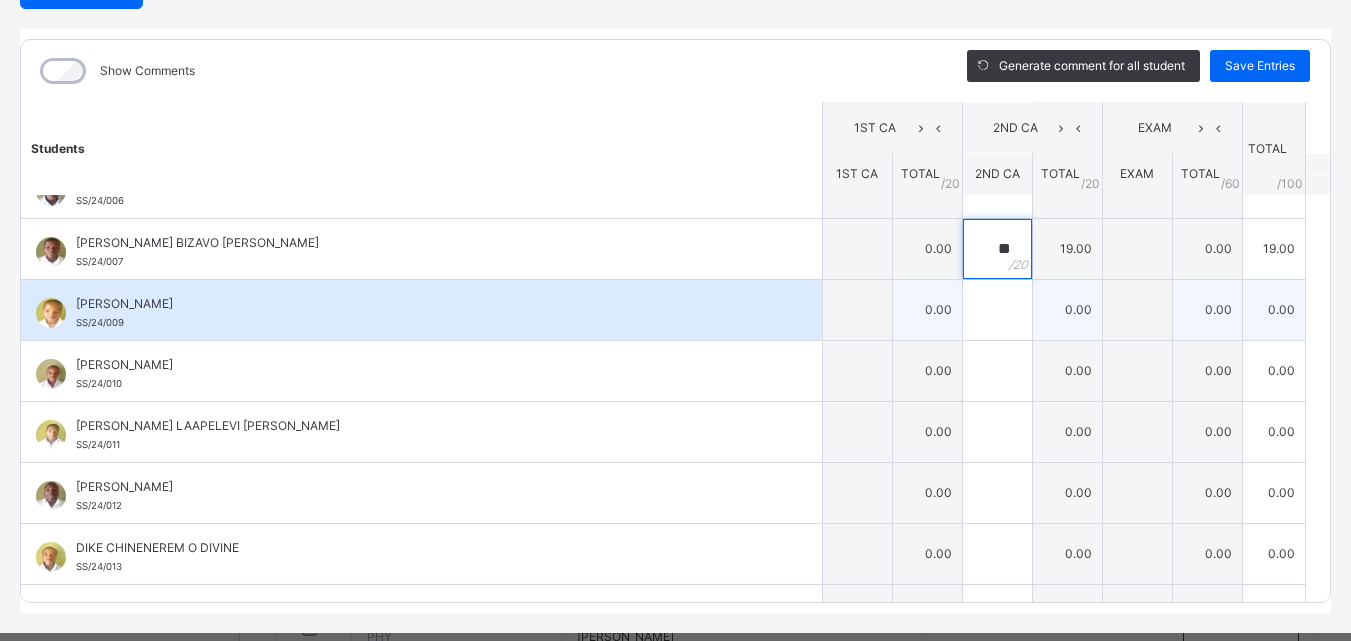 type on "**" 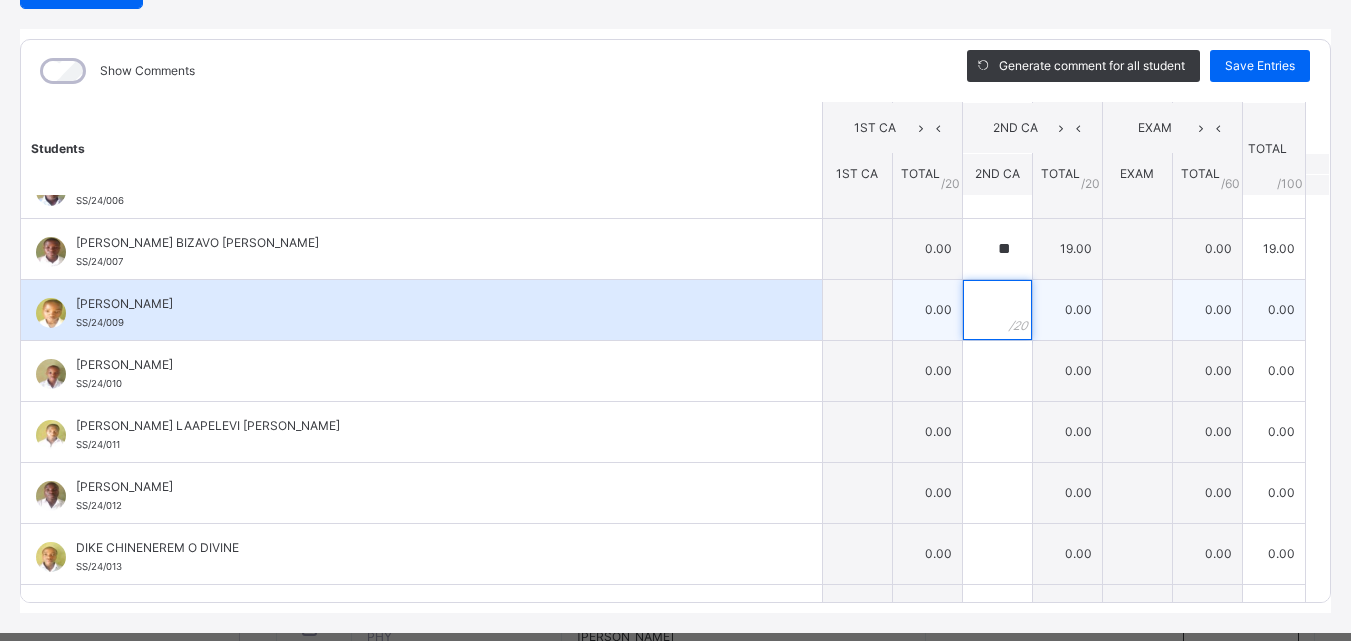 click at bounding box center (997, 310) 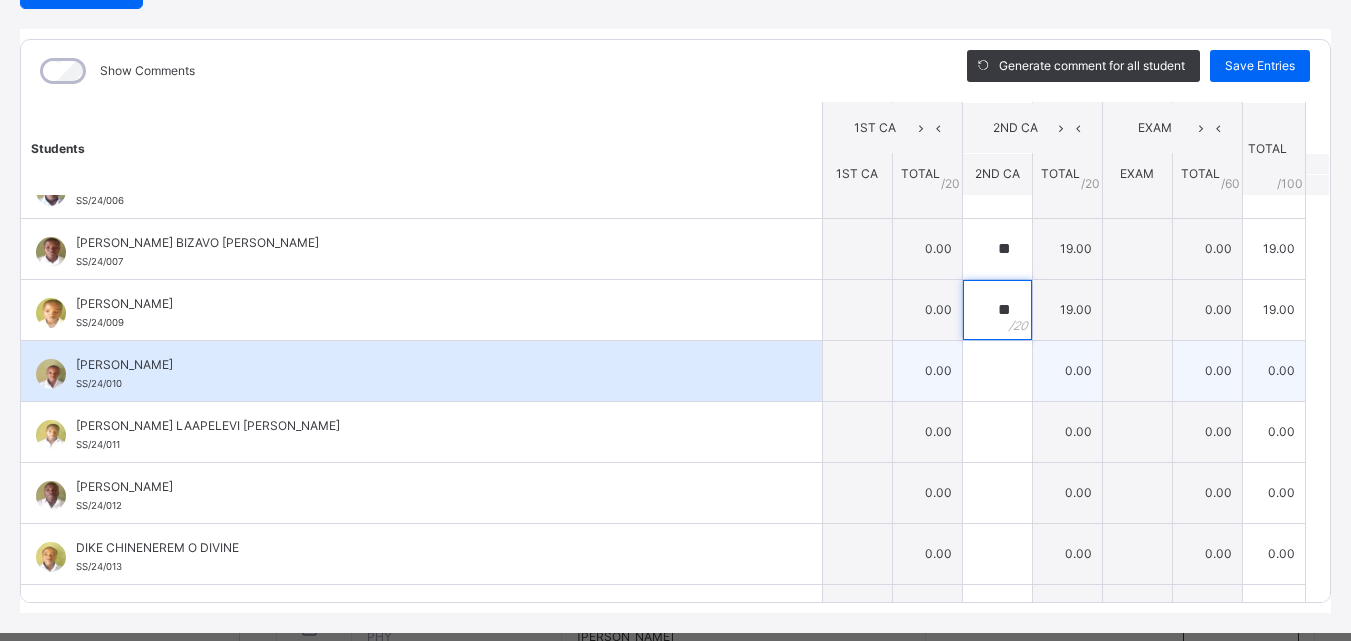 type on "**" 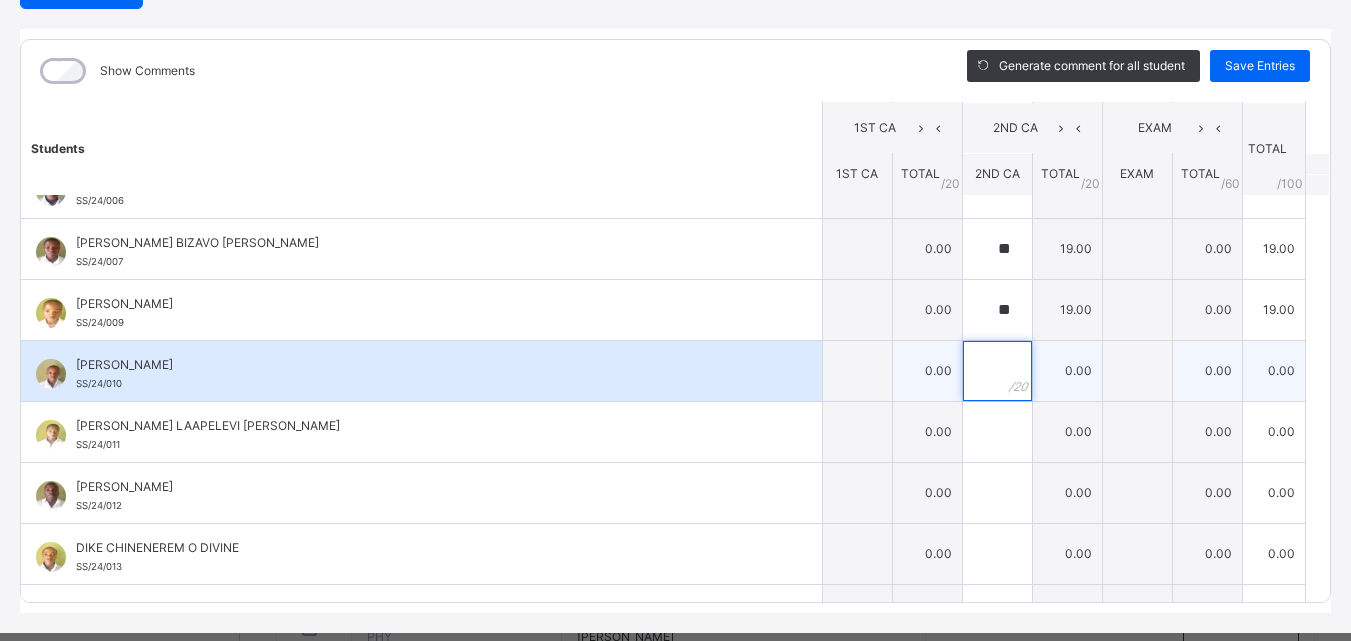 click at bounding box center (997, 371) 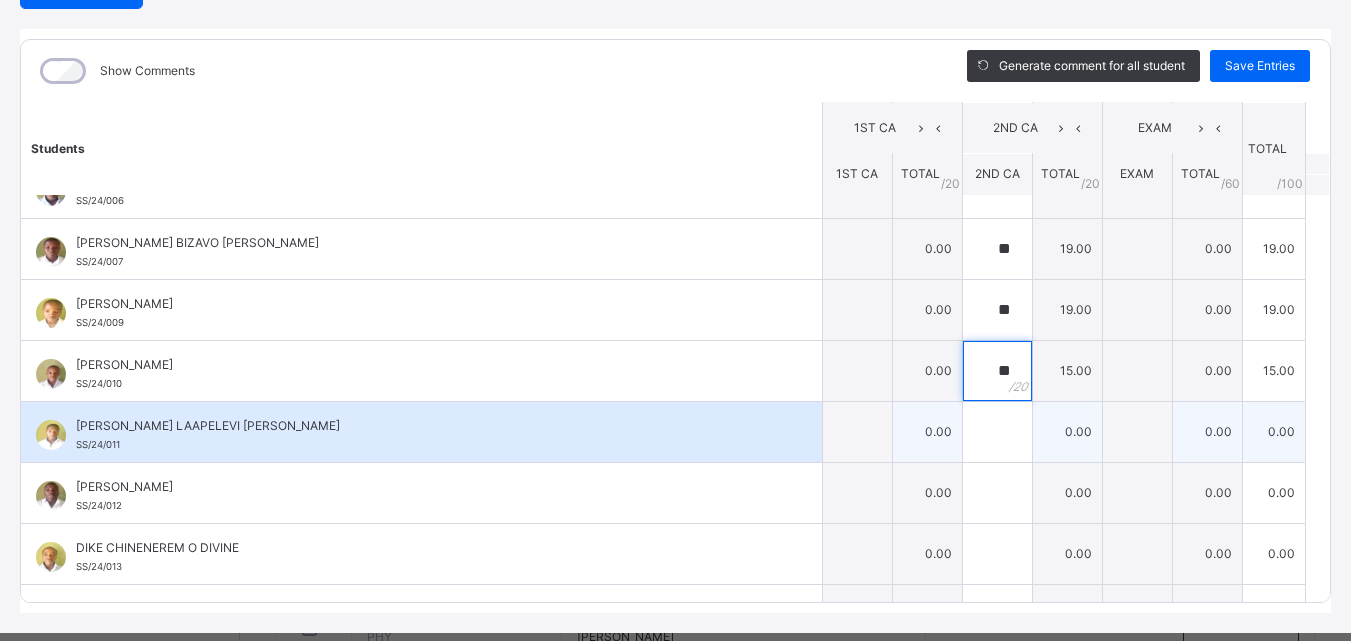 type on "**" 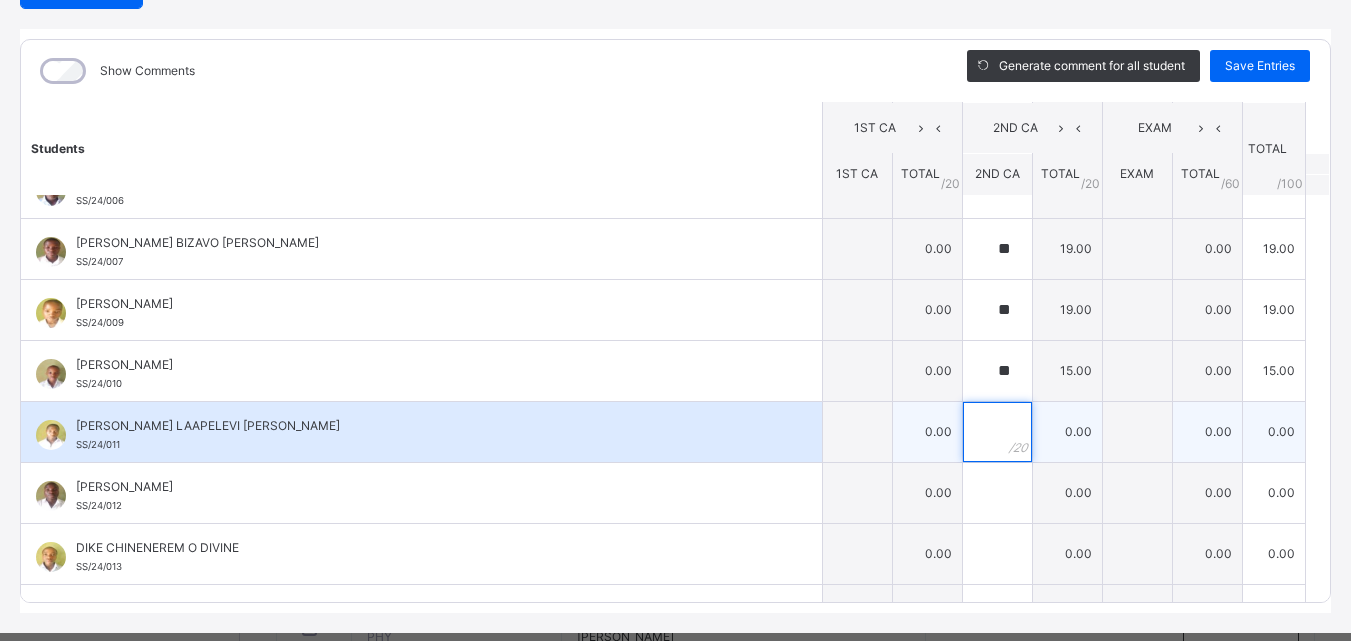 click at bounding box center (997, 432) 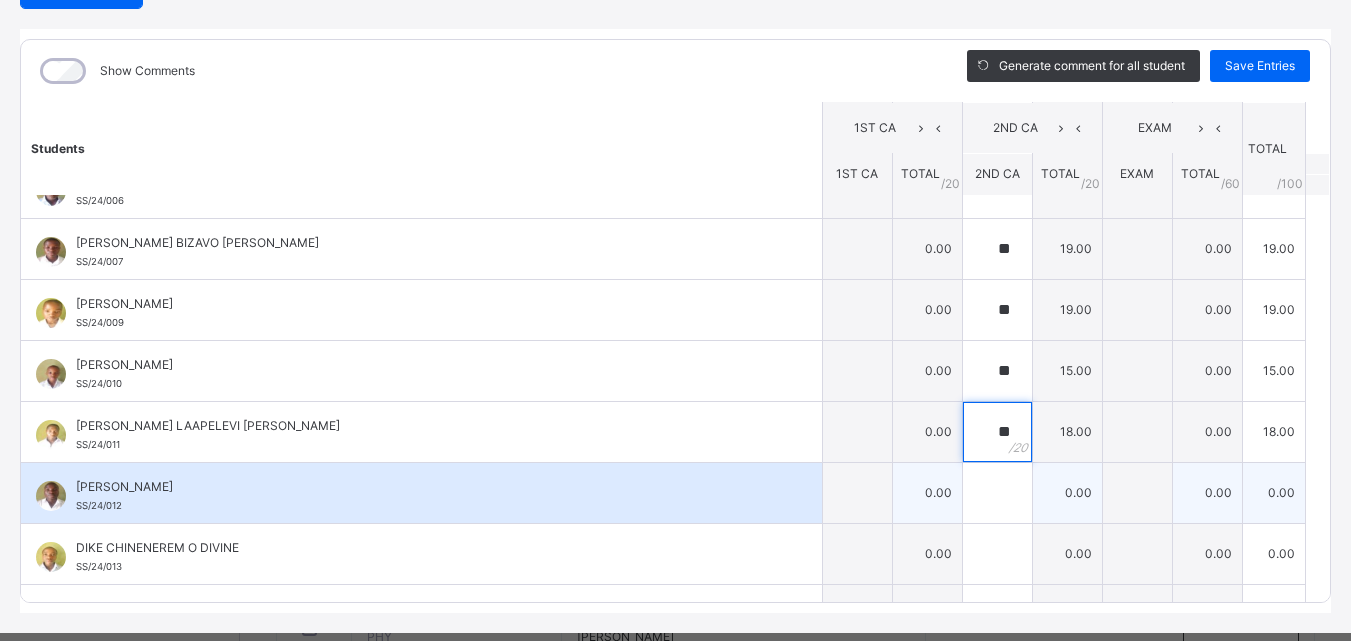 type on "**" 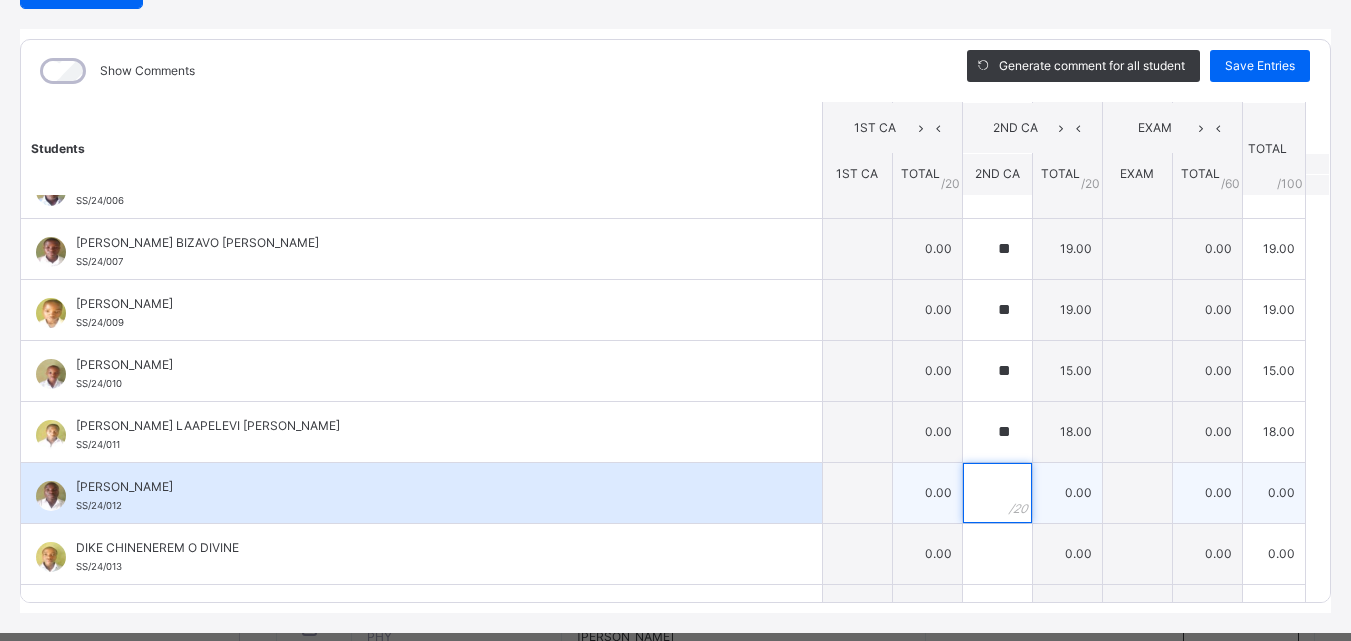 click at bounding box center [997, 493] 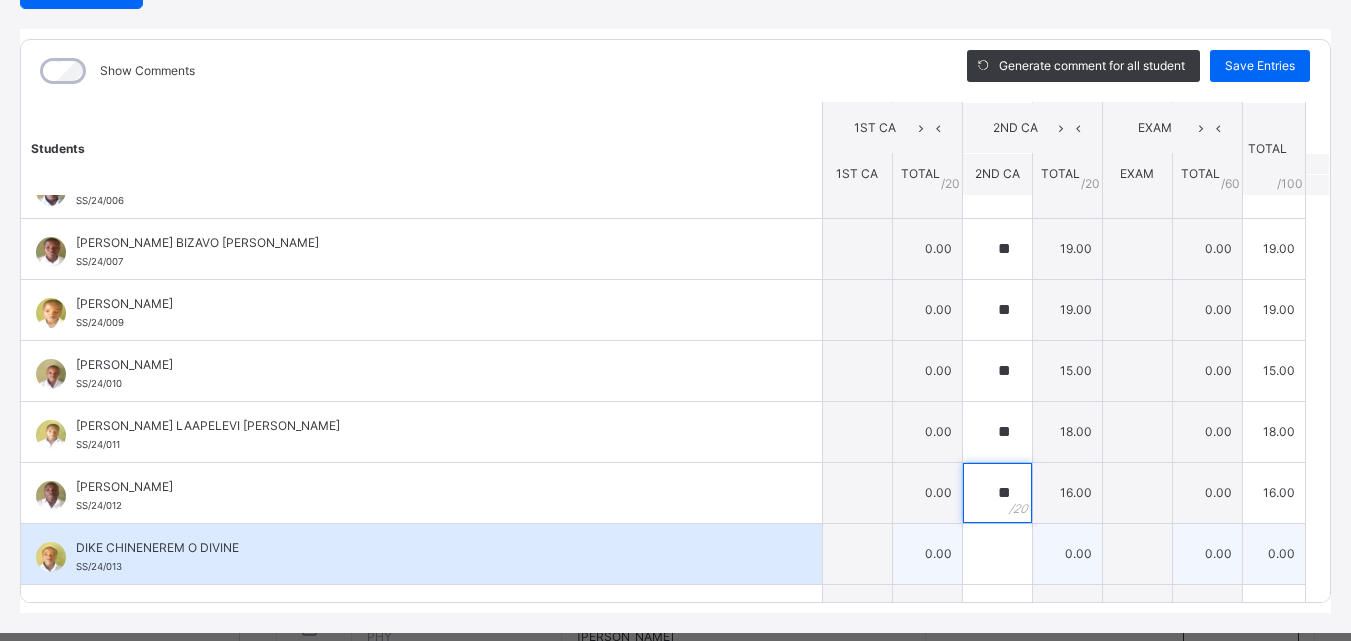 type on "**" 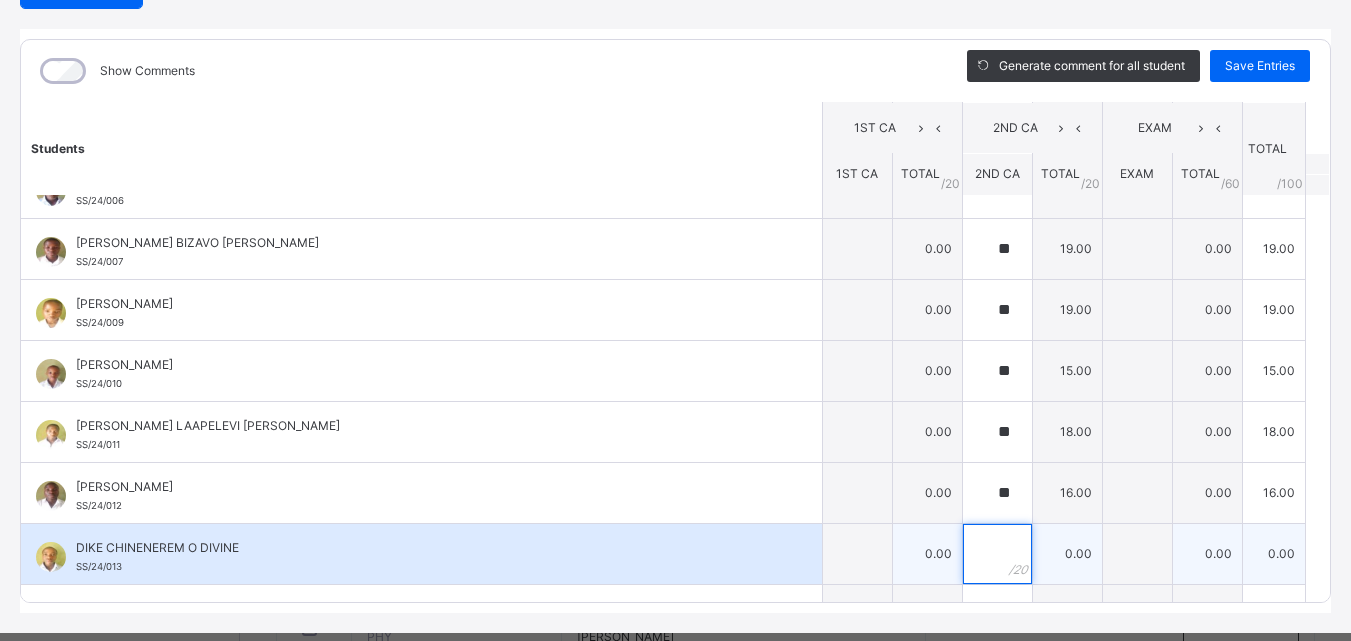 click at bounding box center (997, 554) 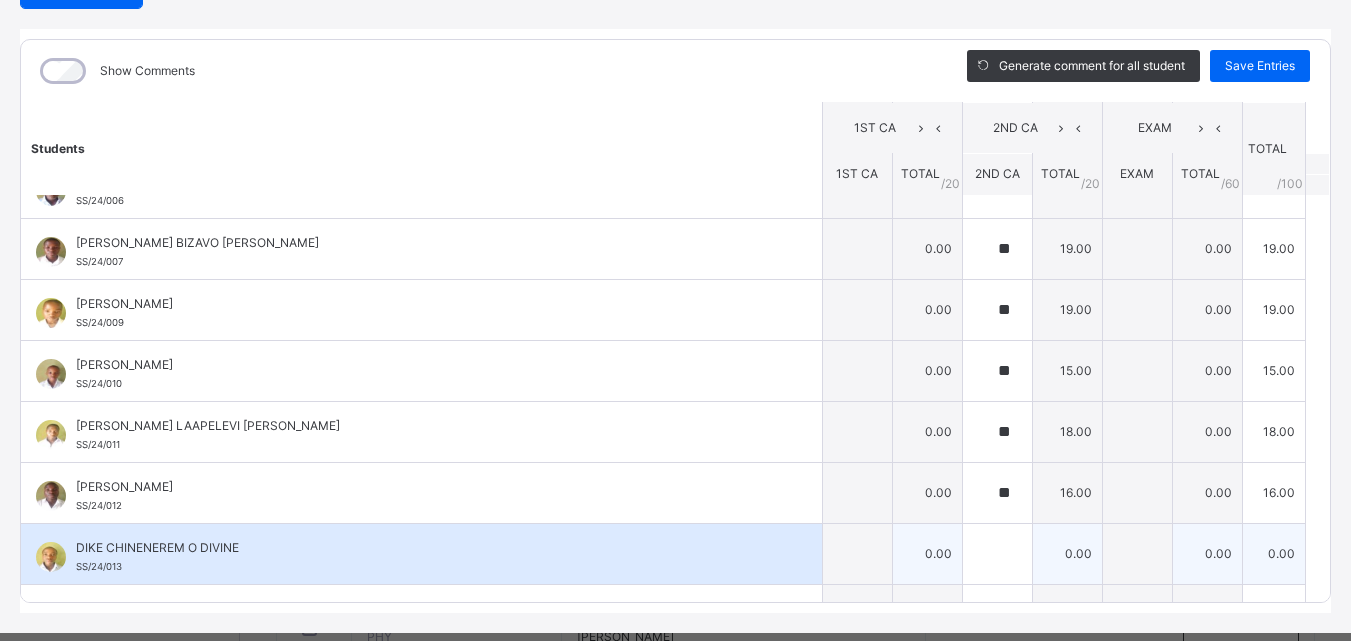 click at bounding box center (997, 554) 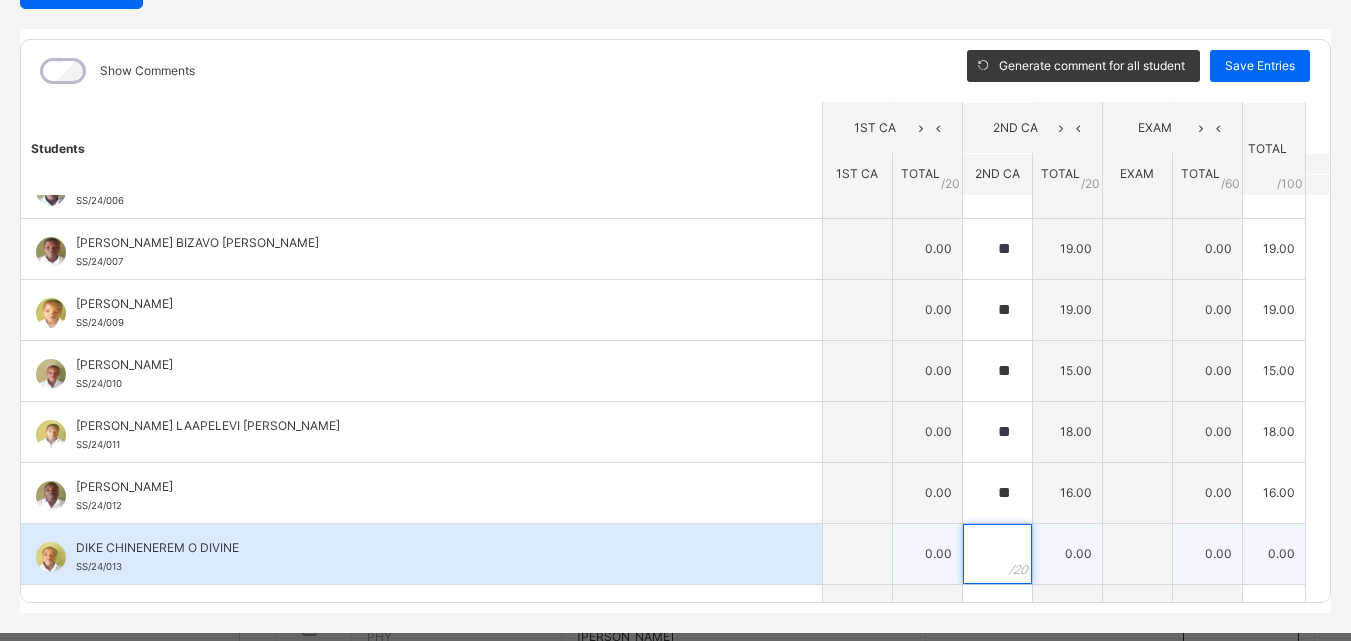click at bounding box center [997, 554] 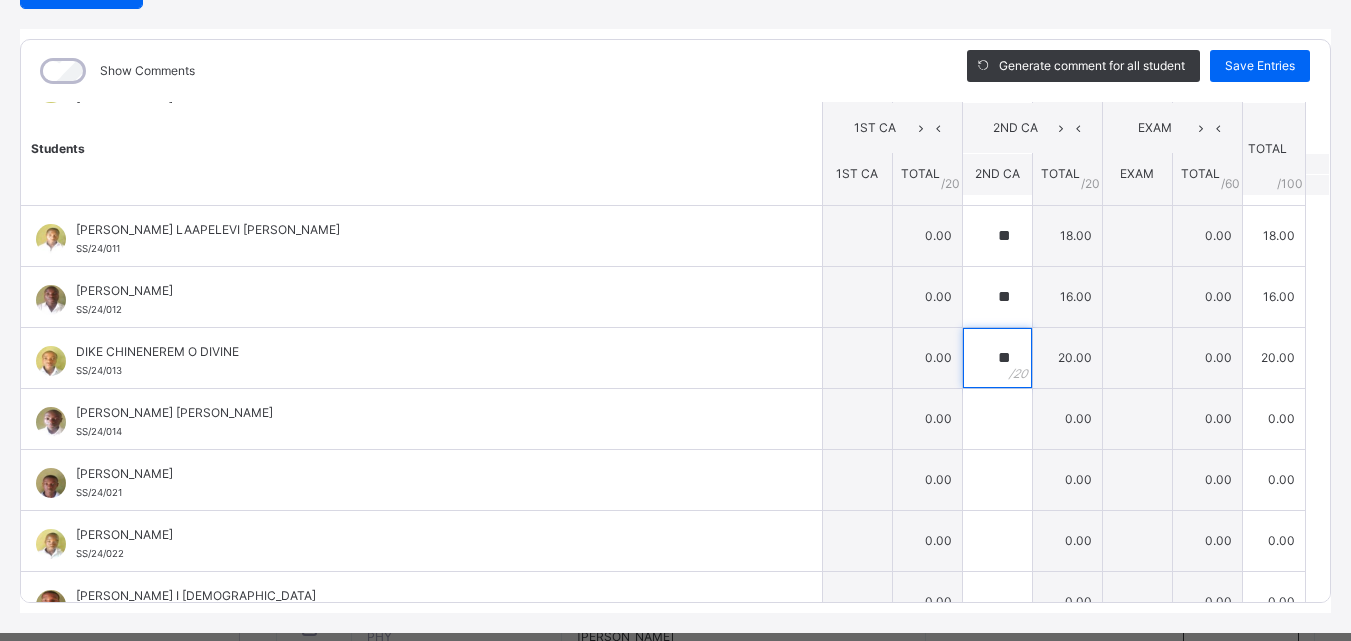 scroll, scrollTop: 361, scrollLeft: 0, axis: vertical 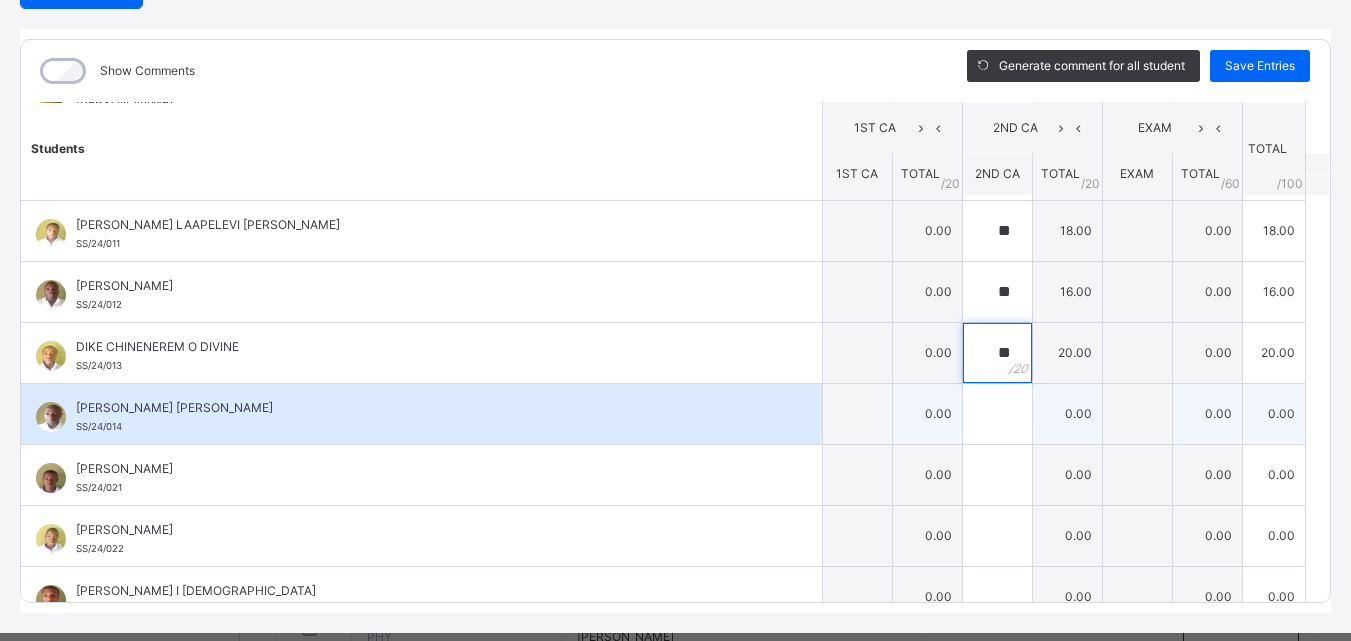 type on "**" 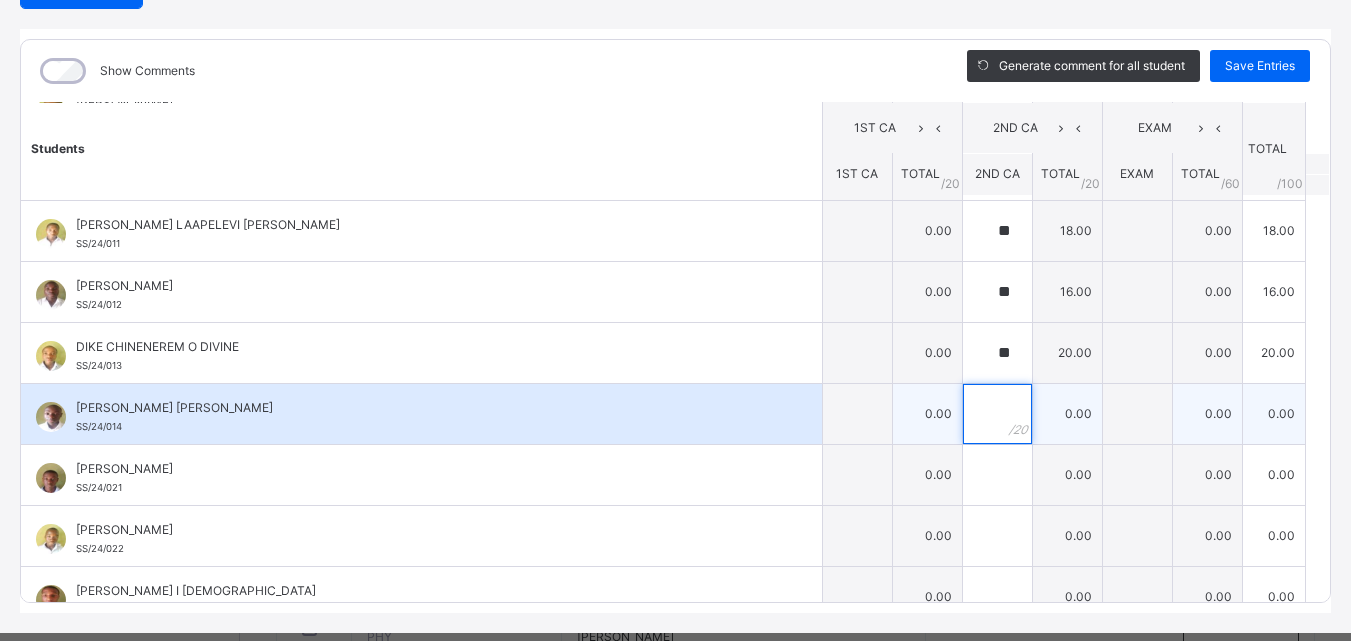 click at bounding box center [997, 414] 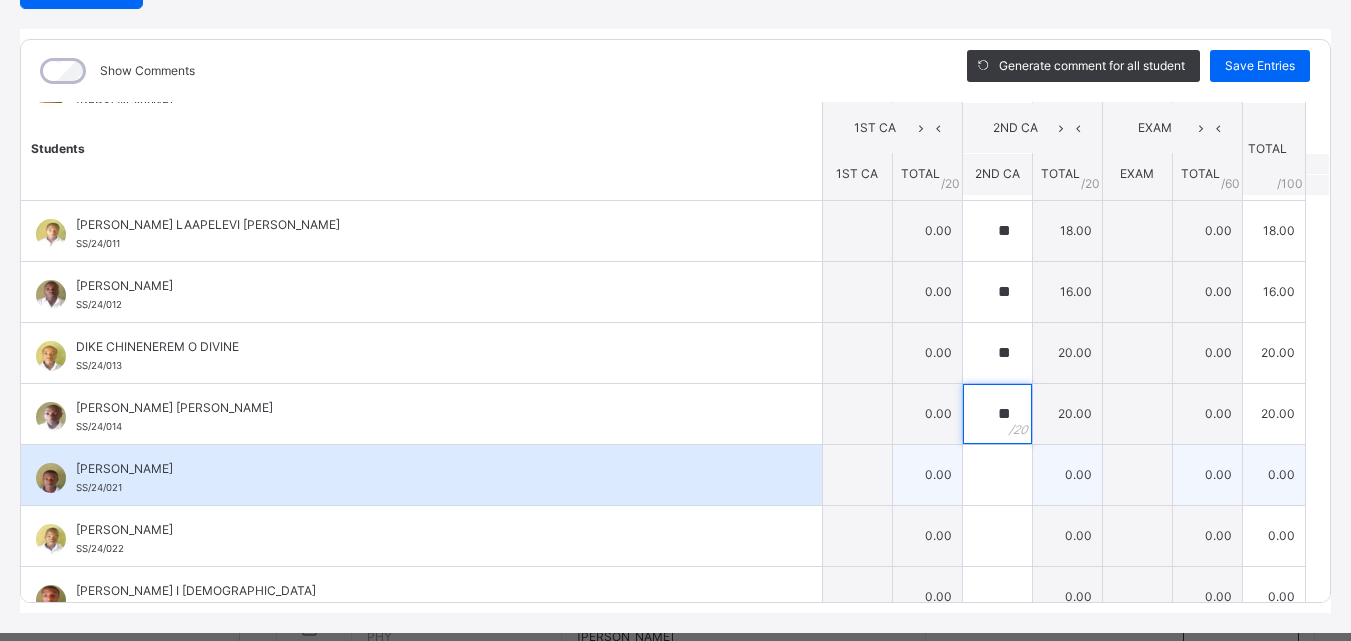 type on "**" 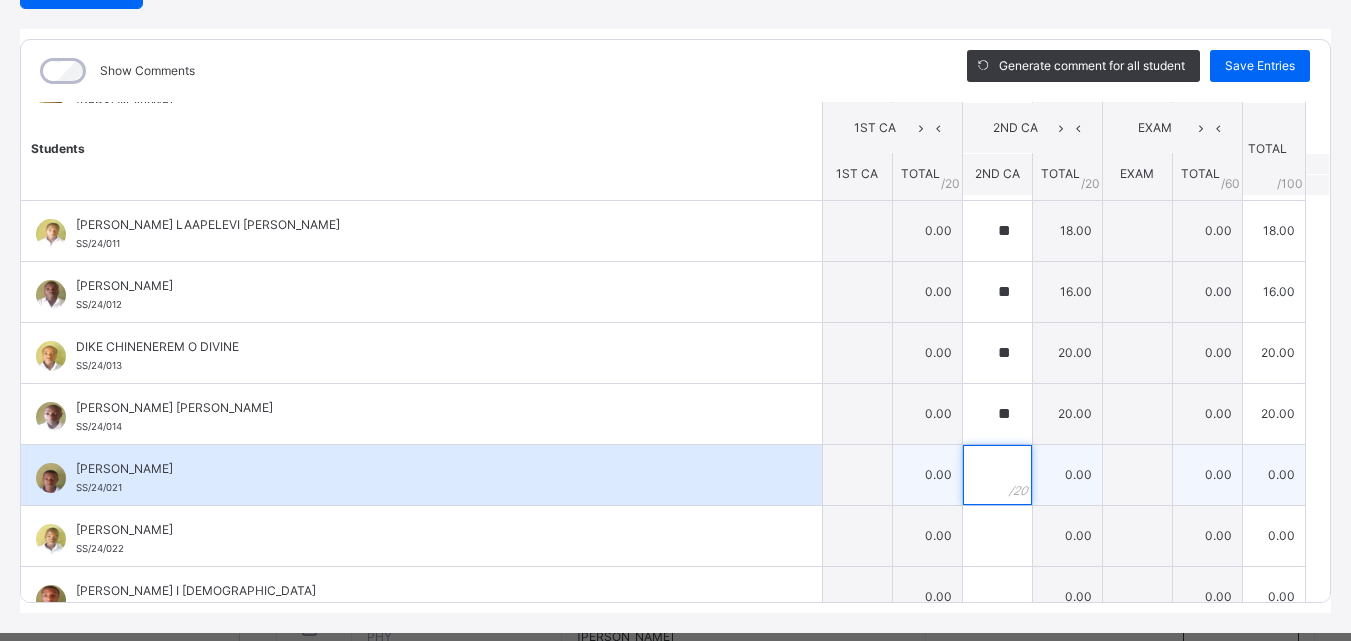 click at bounding box center (997, 475) 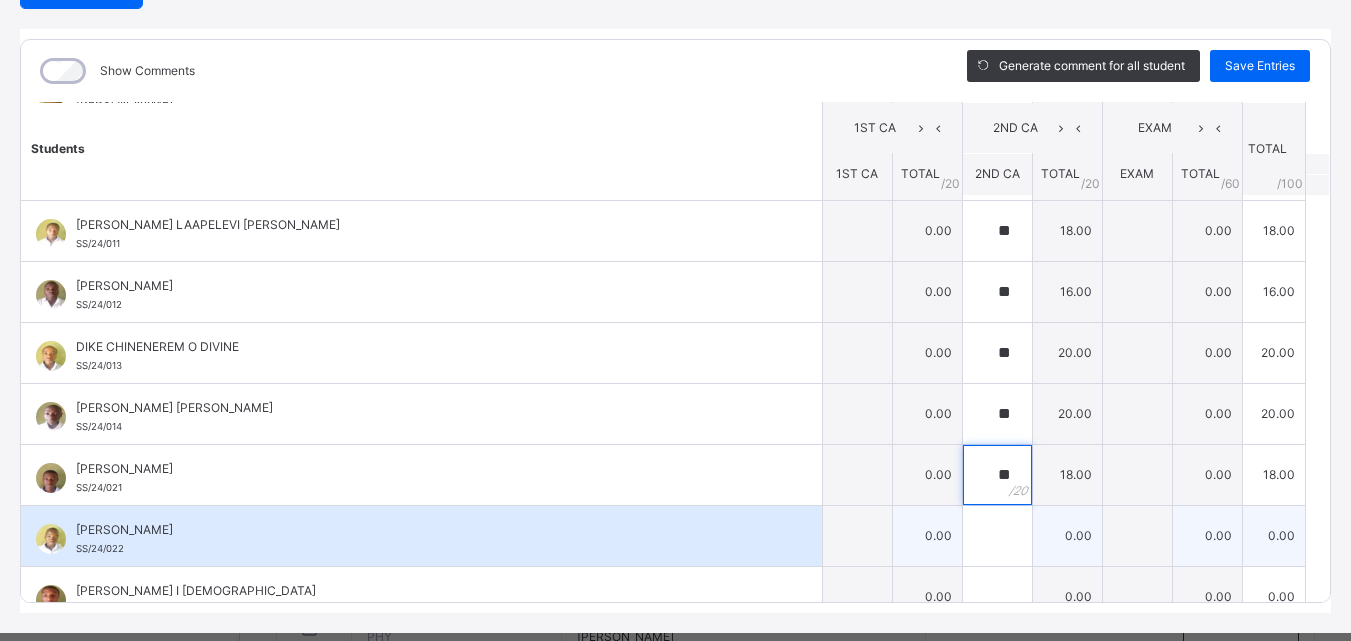 type on "**" 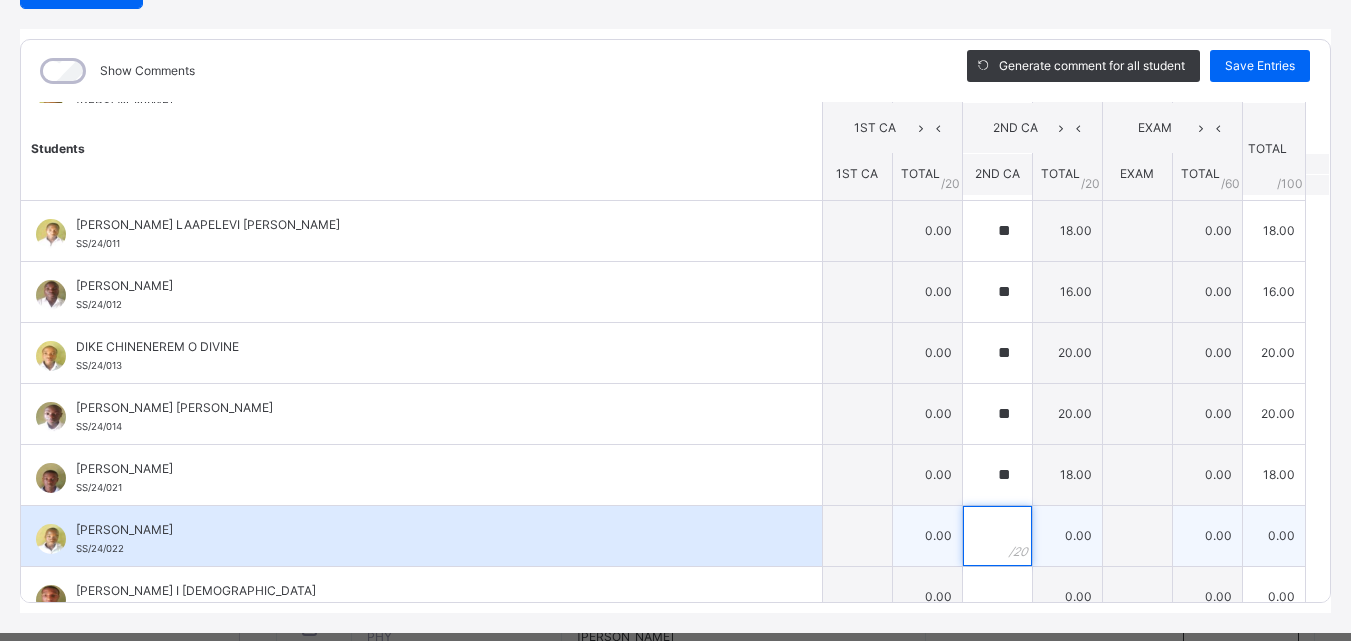 click at bounding box center (997, 536) 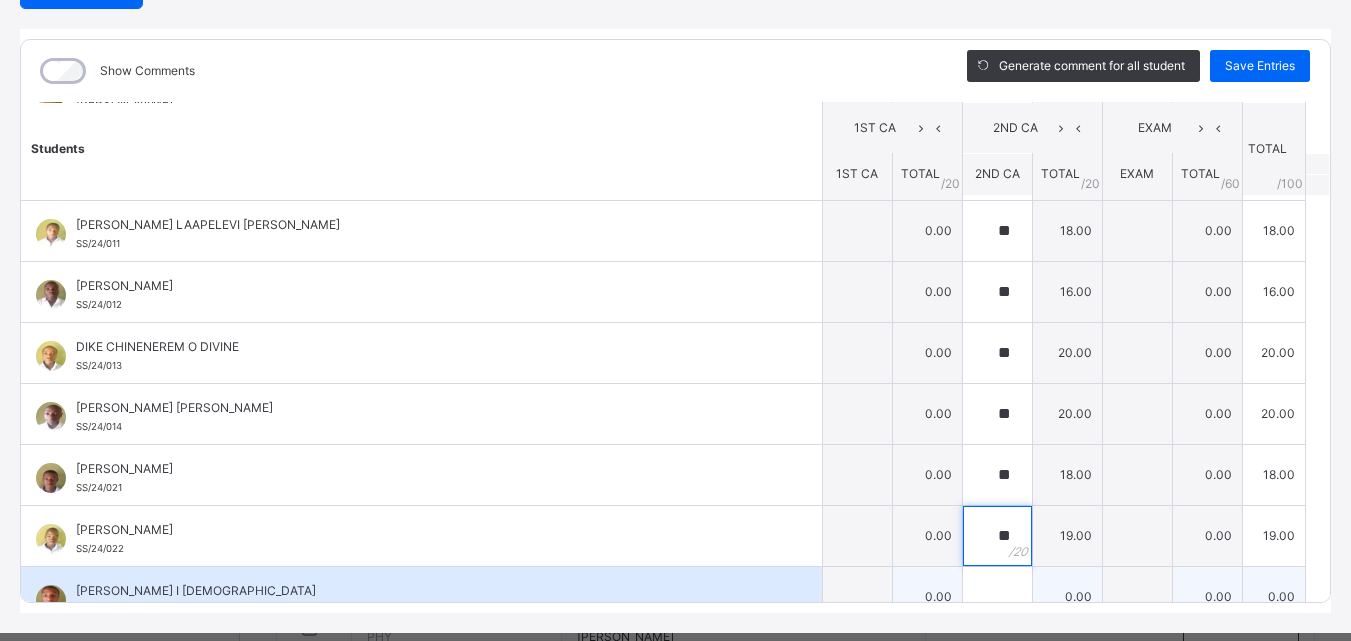 type on "**" 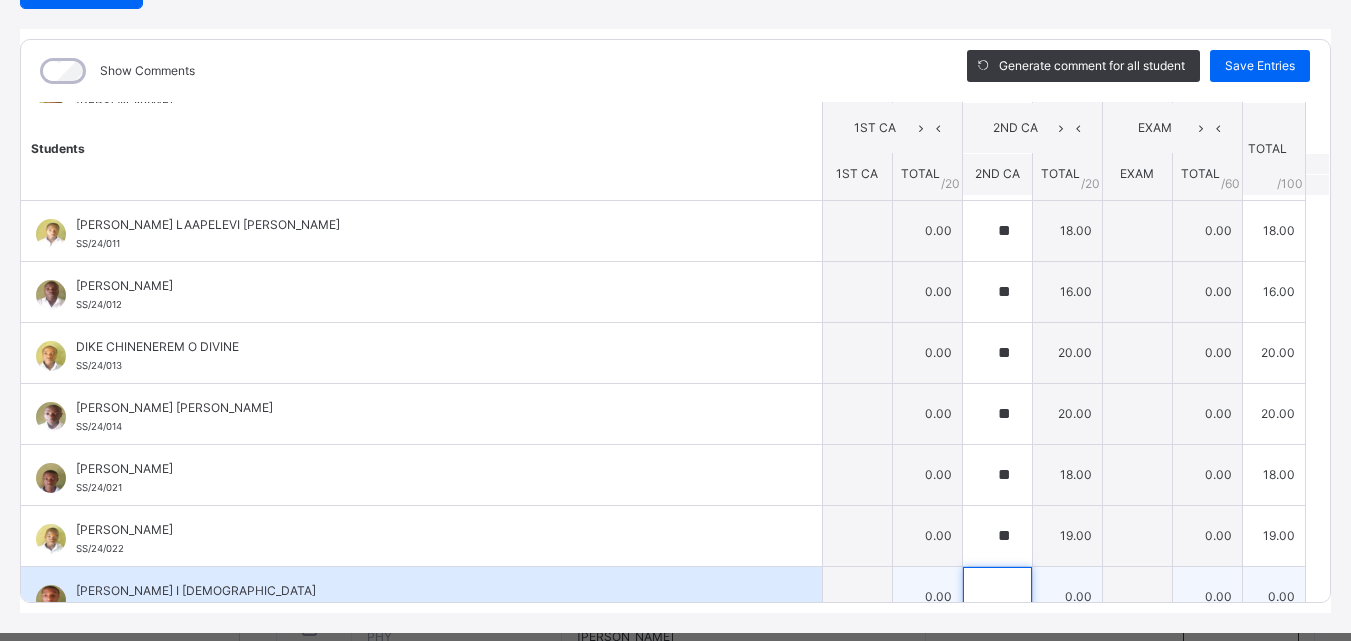 click at bounding box center [997, 597] 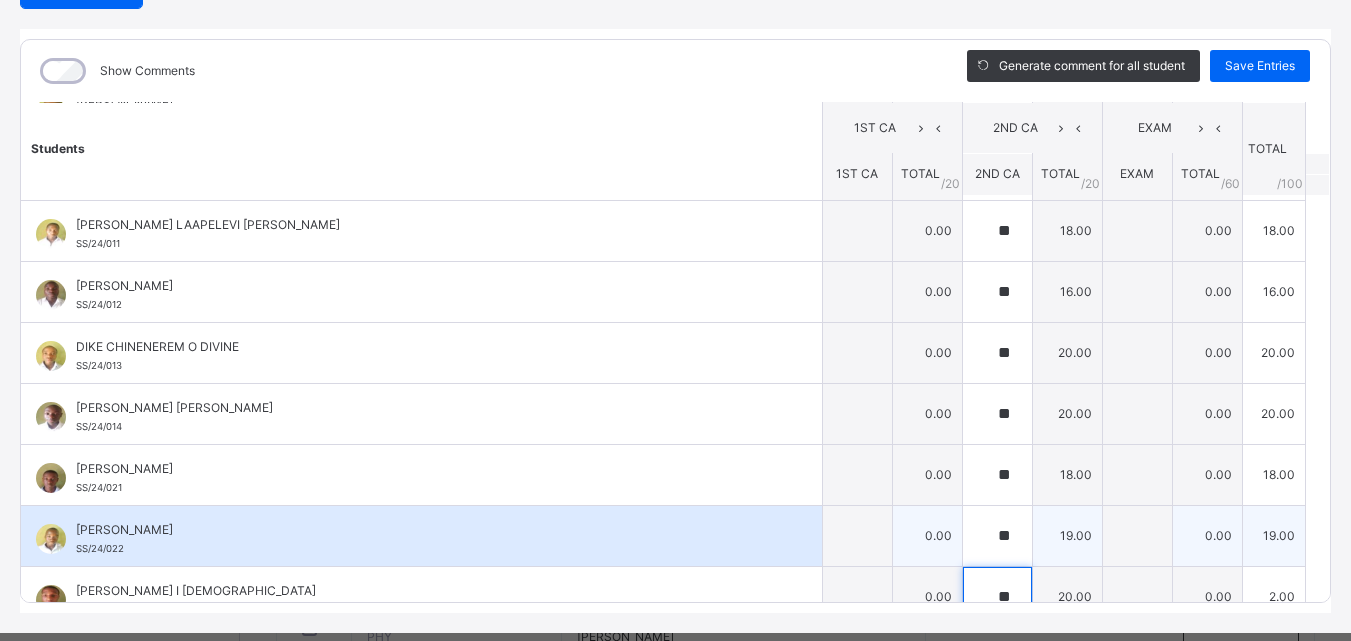 scroll, scrollTop: 366, scrollLeft: 0, axis: vertical 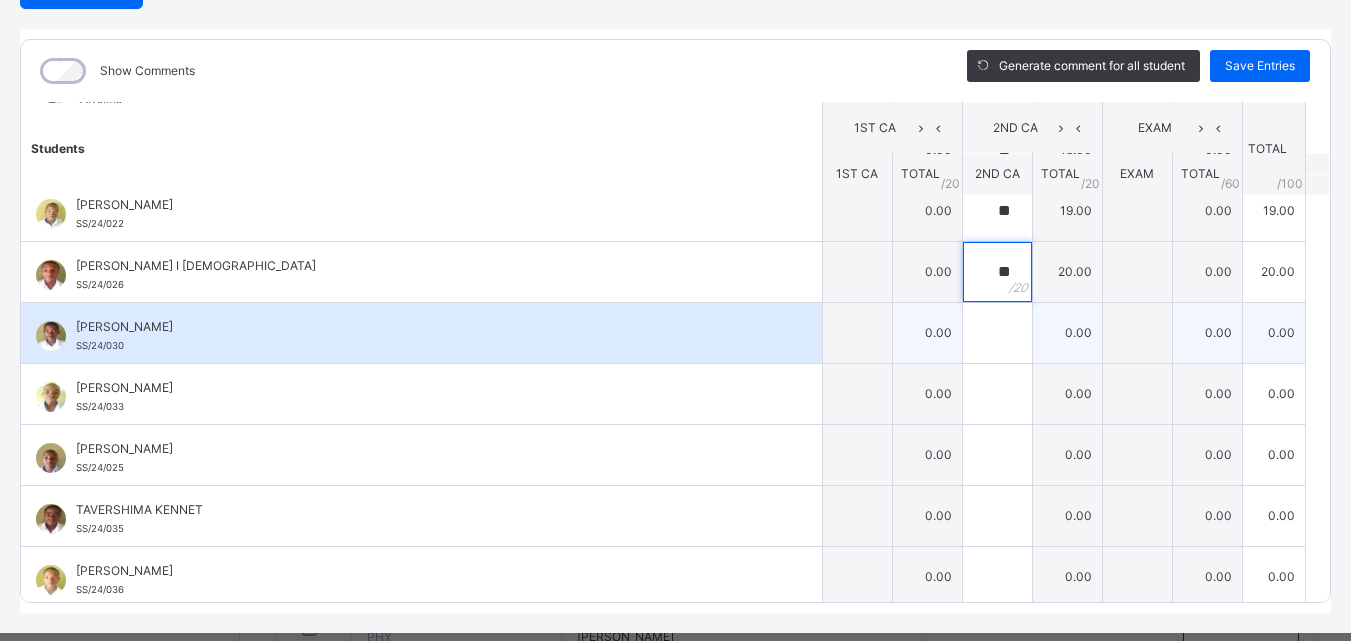 type on "**" 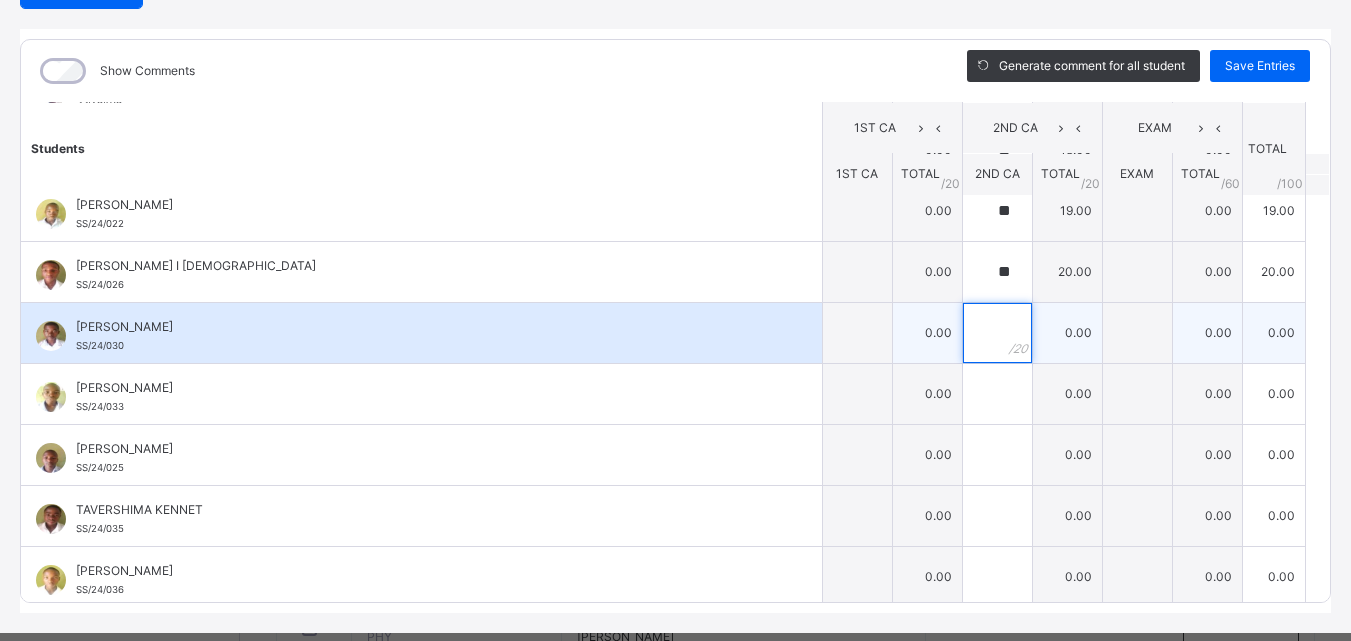 click at bounding box center (997, 333) 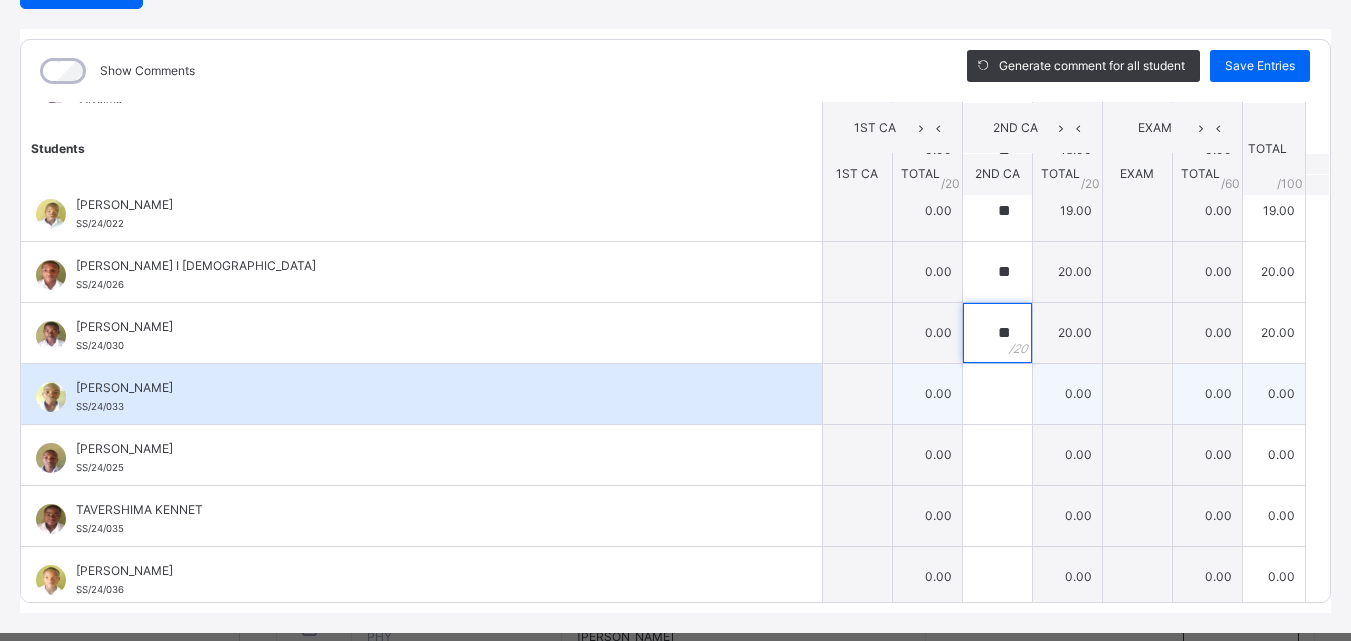 type on "**" 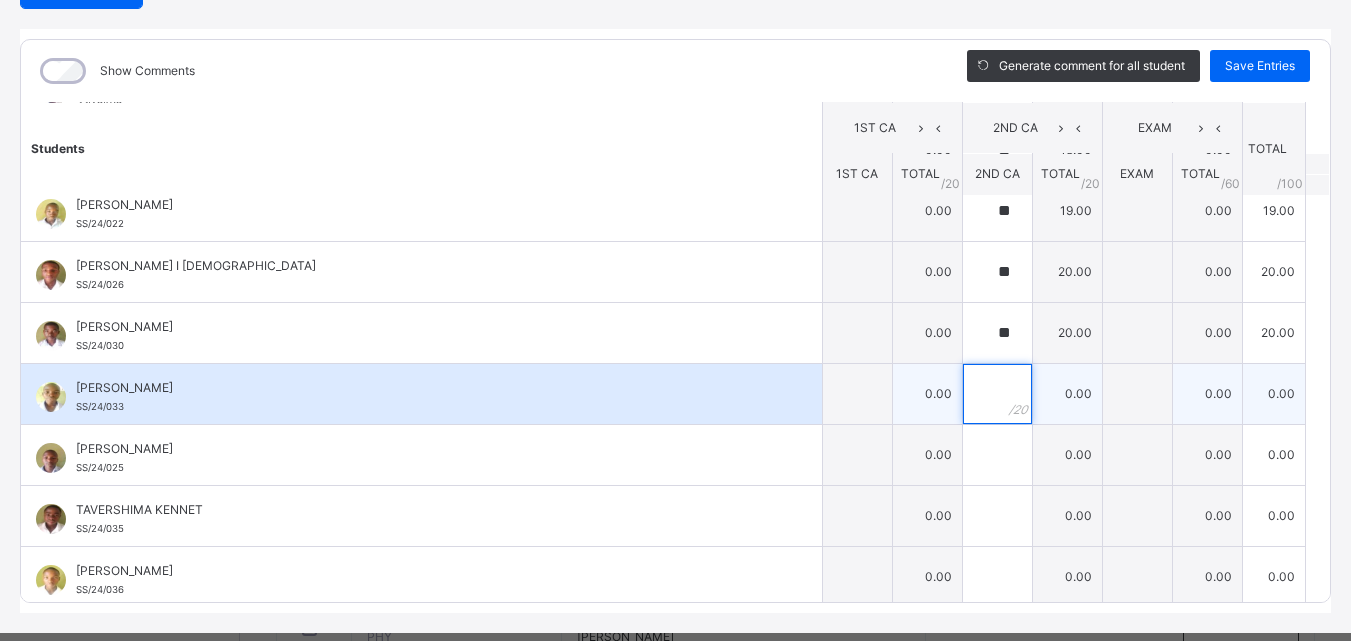 click at bounding box center (997, 394) 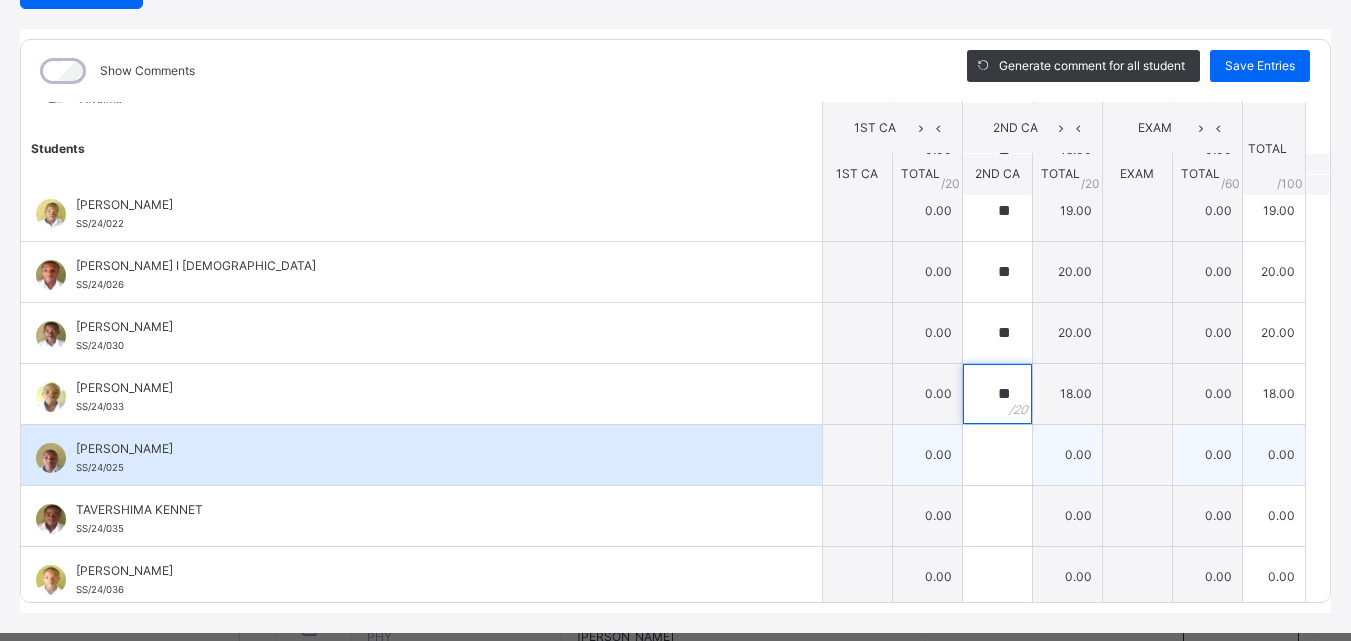 type on "**" 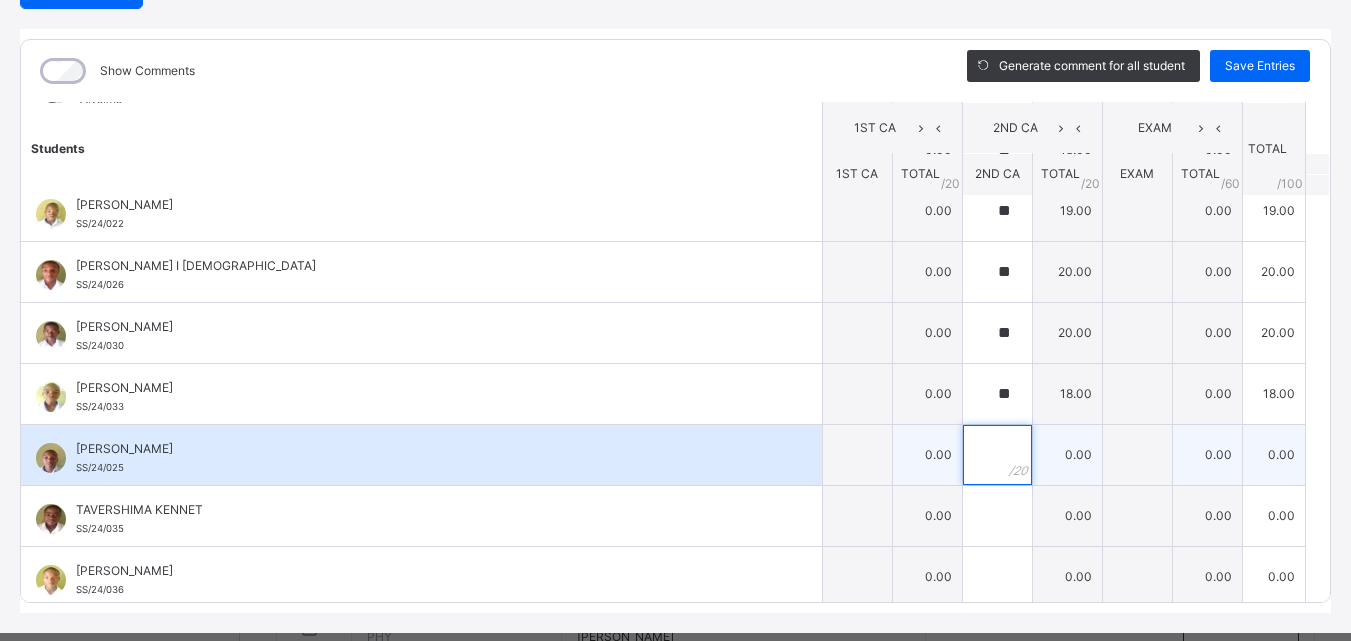 click at bounding box center [997, 455] 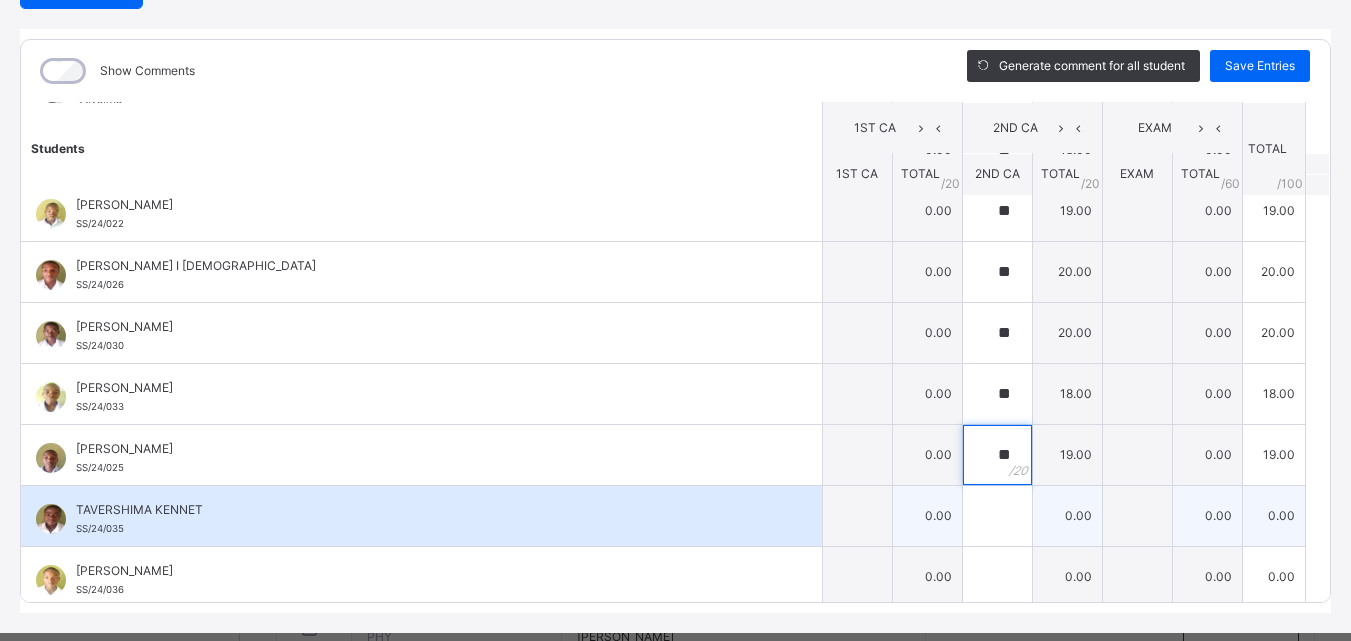 type on "**" 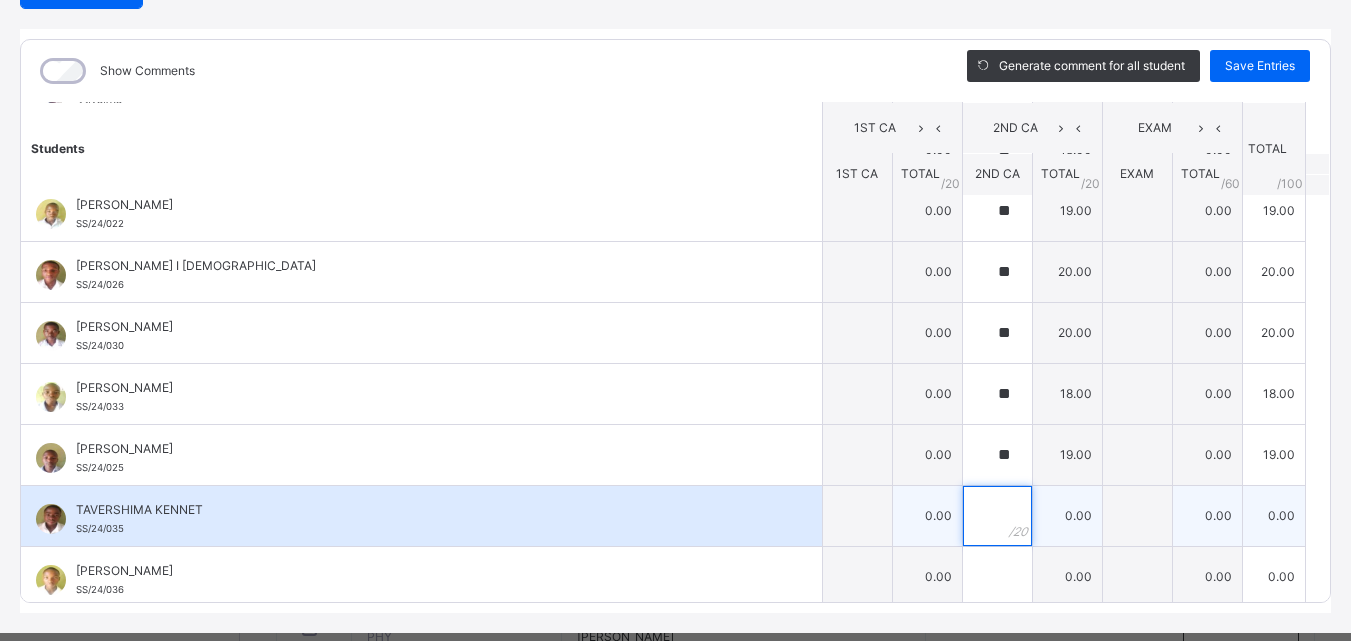 click at bounding box center [997, 516] 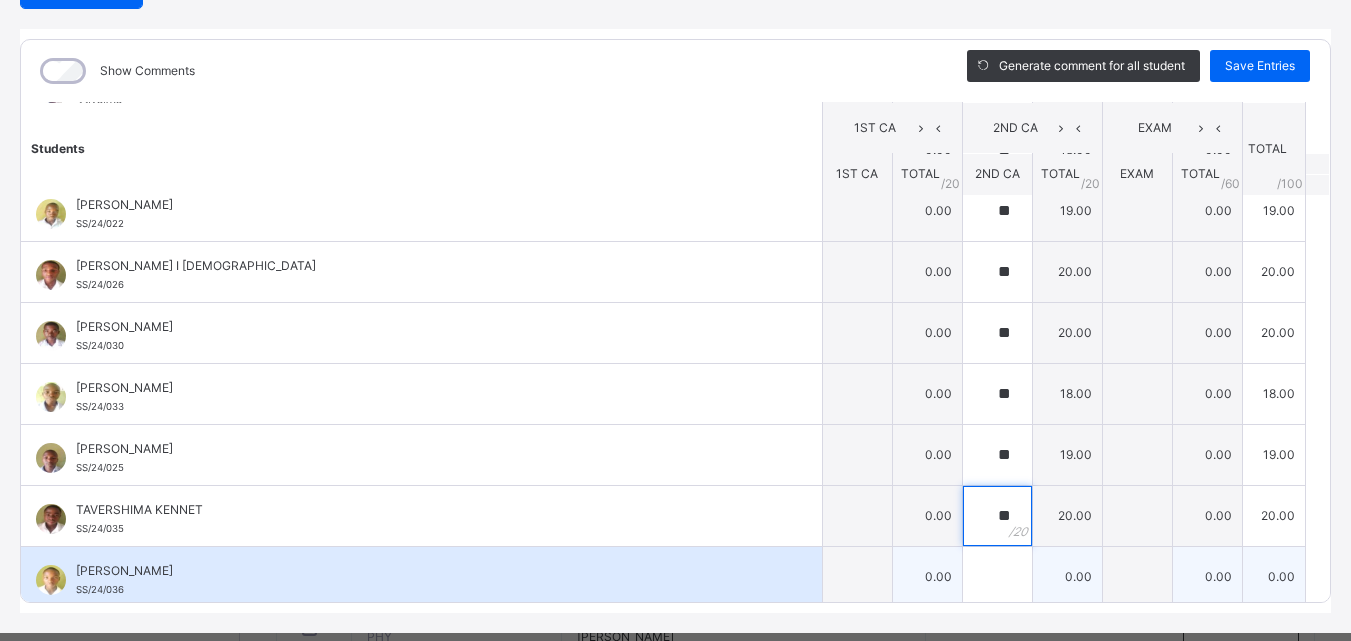 type on "**" 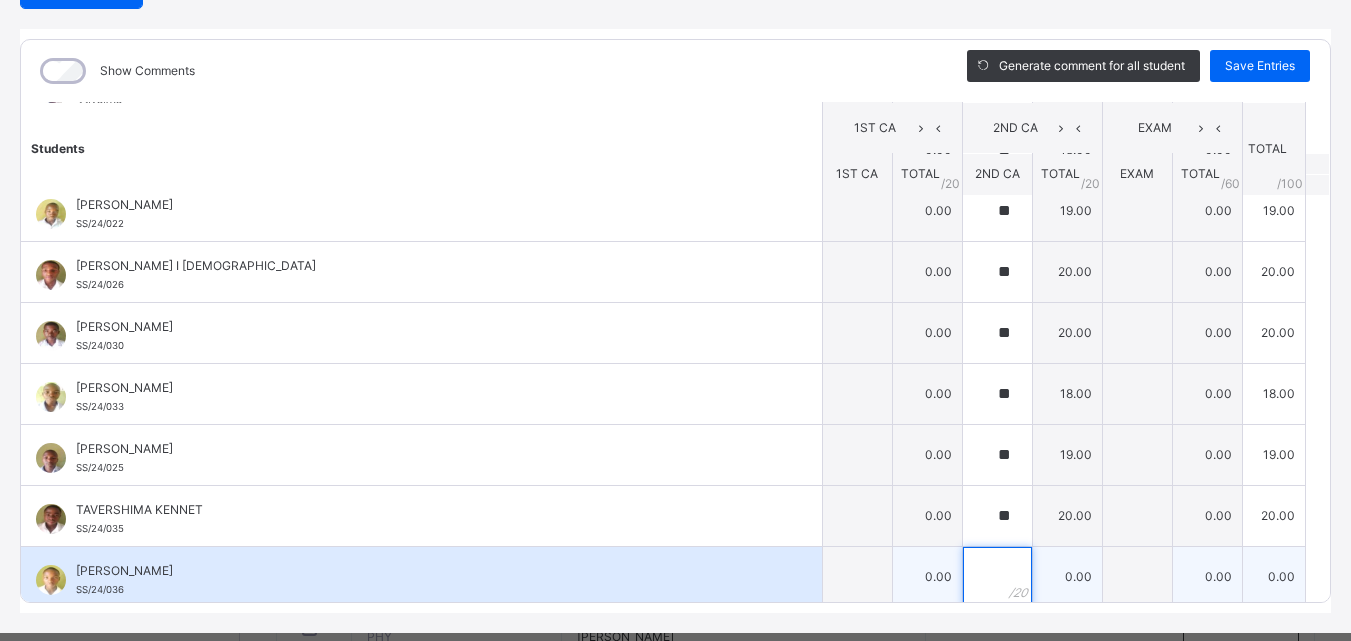 click at bounding box center (997, 577) 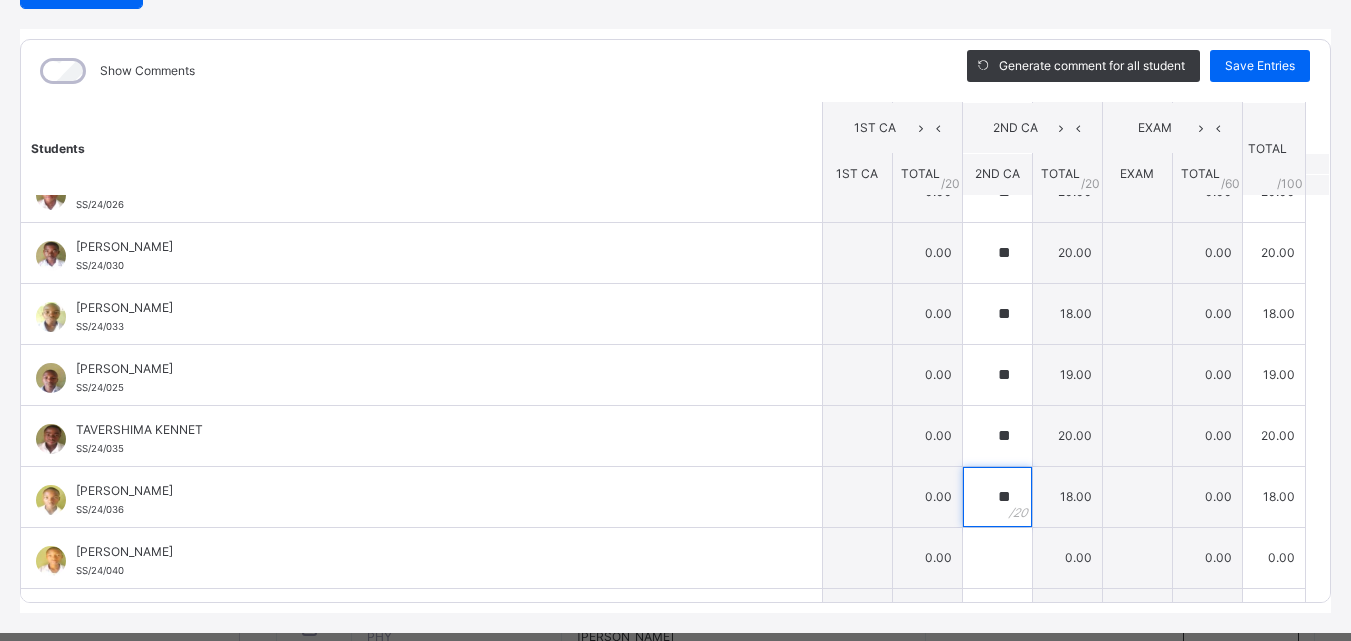 scroll, scrollTop: 806, scrollLeft: 0, axis: vertical 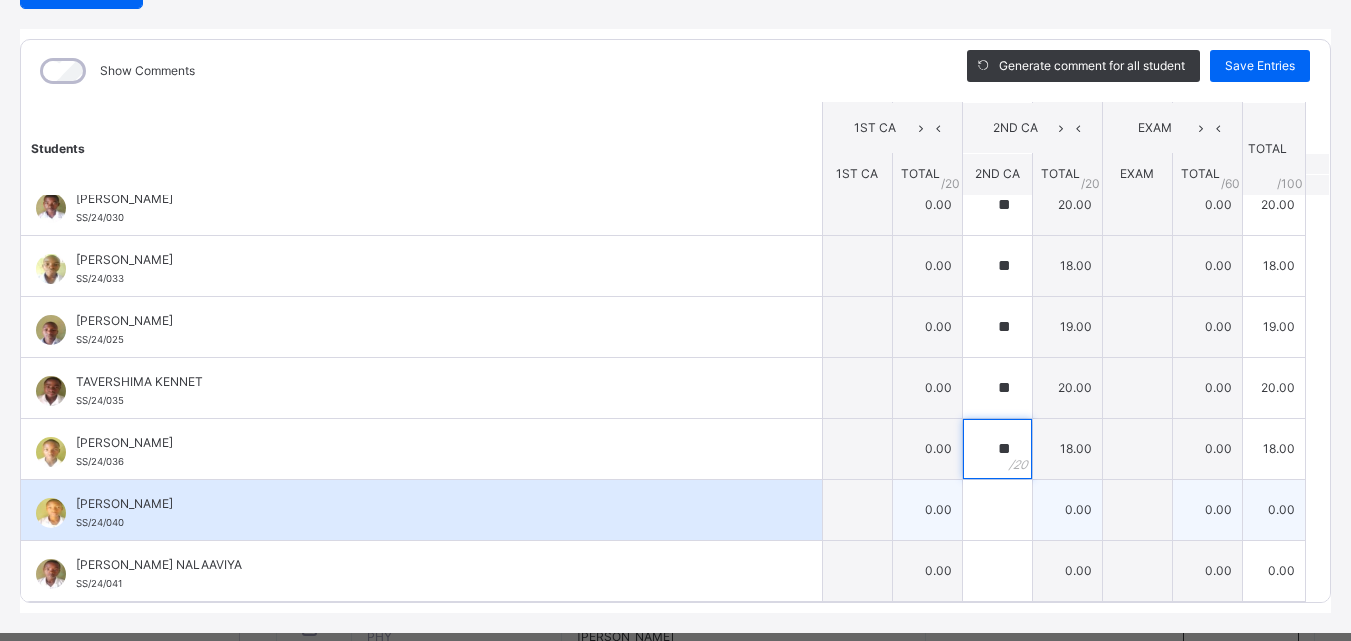 type on "**" 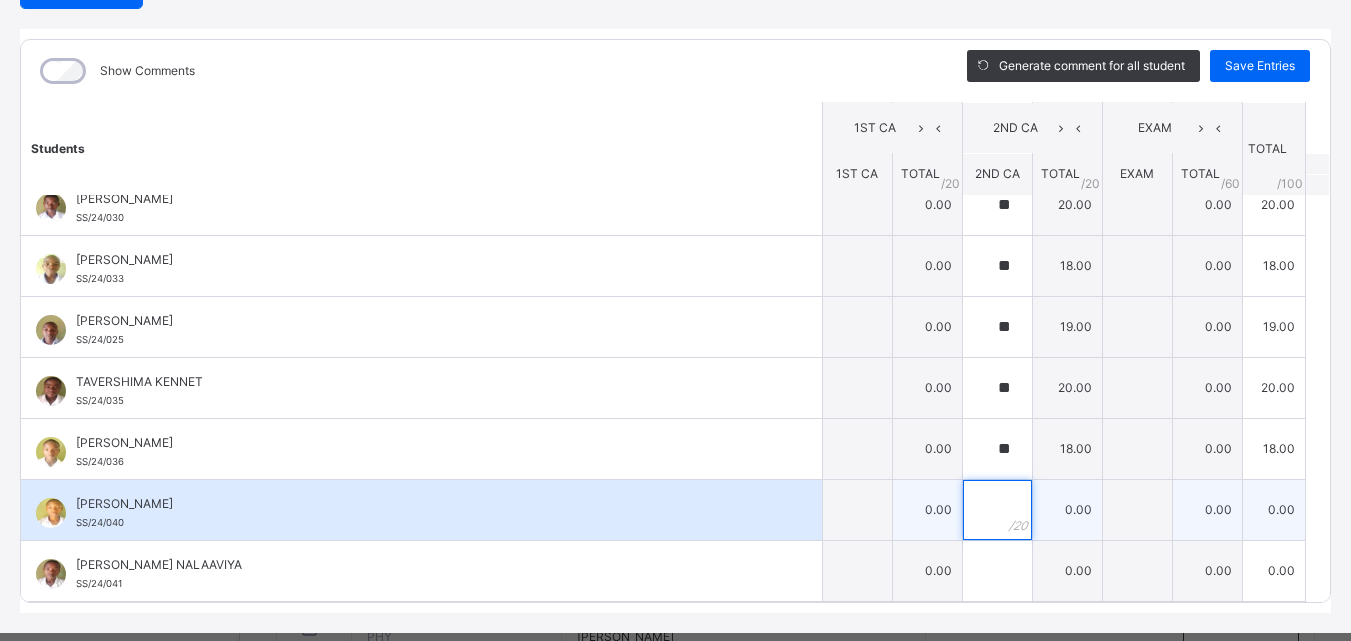 click at bounding box center (997, 510) 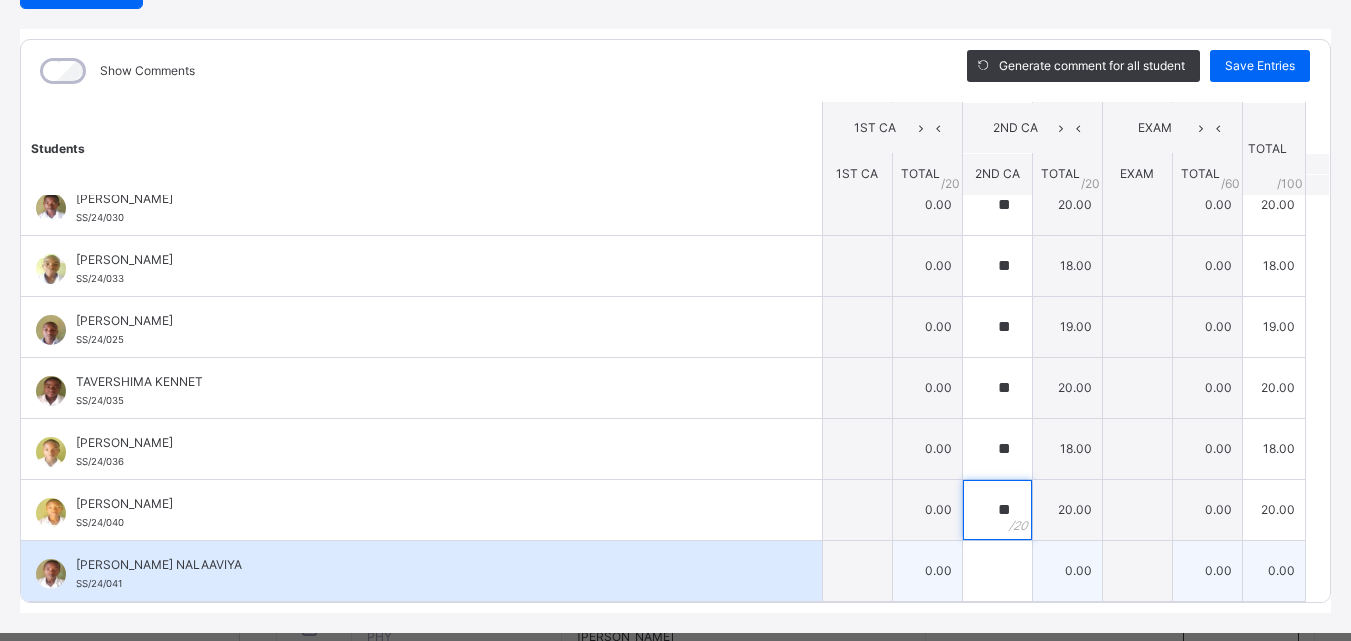 type on "**" 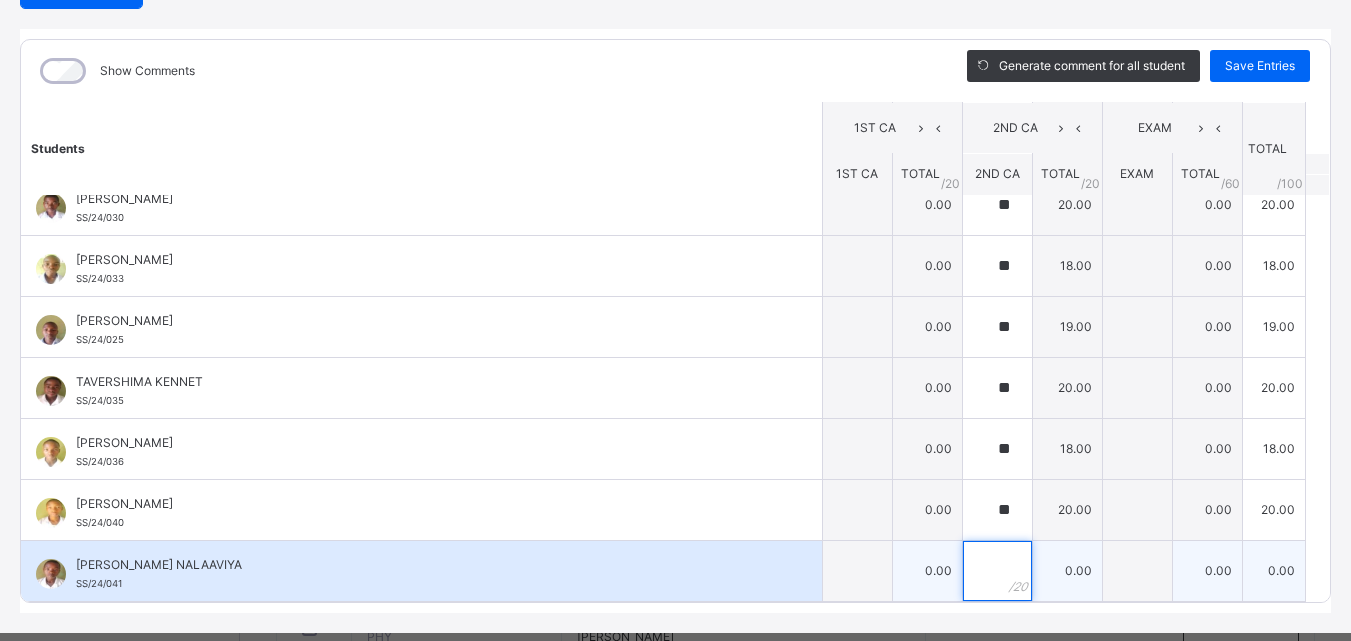click at bounding box center (997, 571) 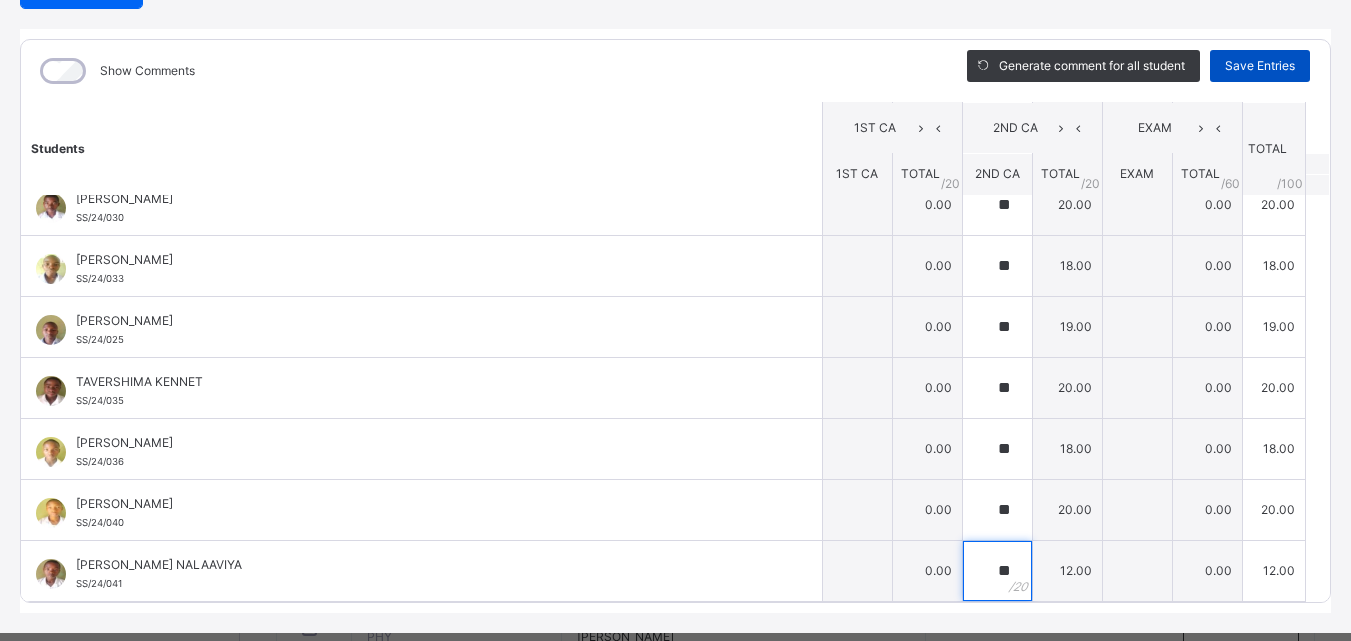 type on "**" 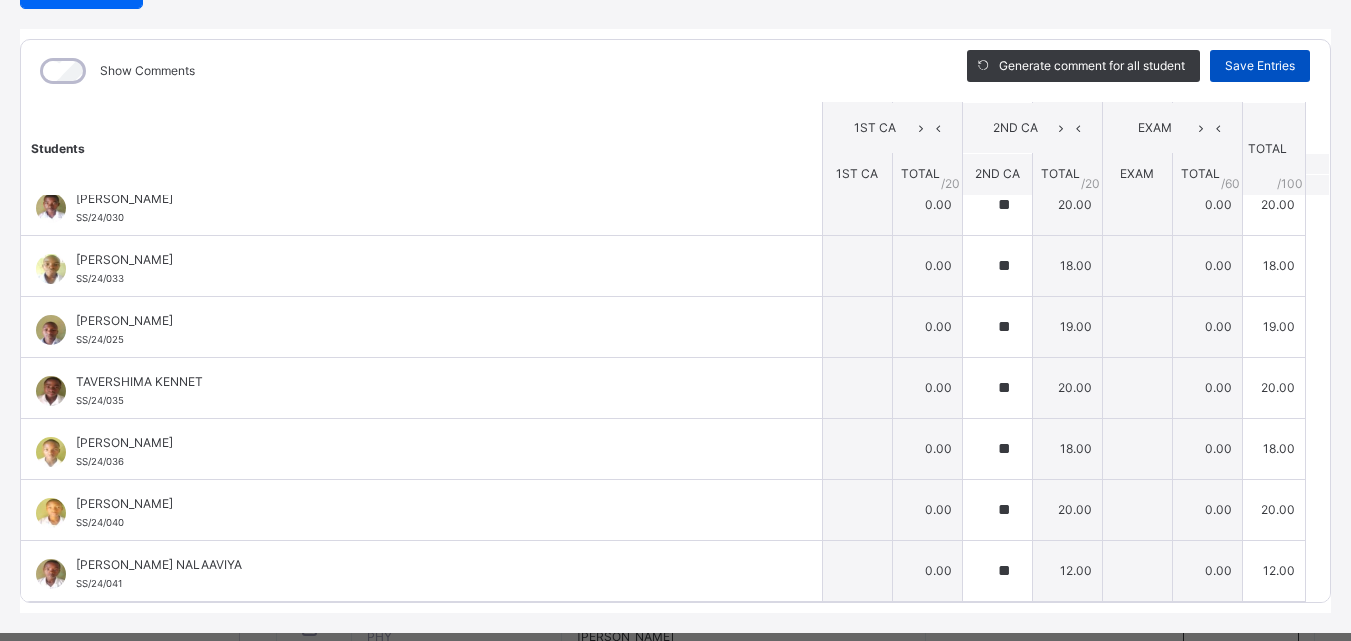 click on "Save Entries" at bounding box center (1260, 66) 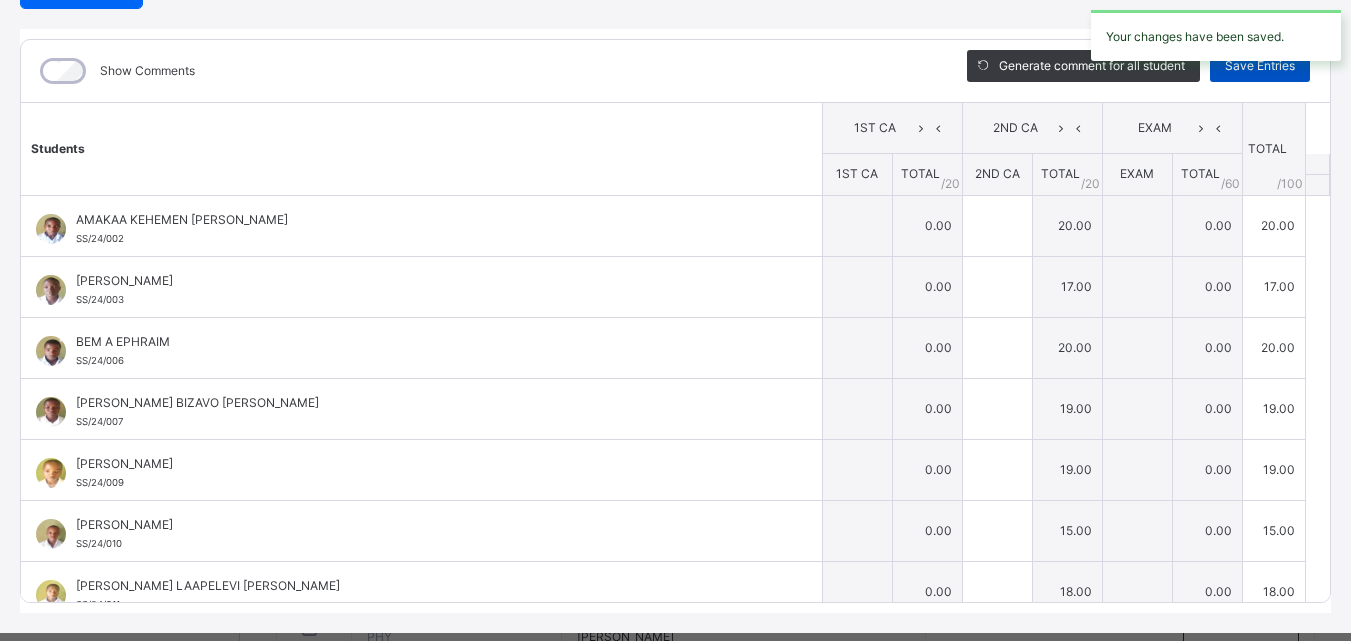 type on "**" 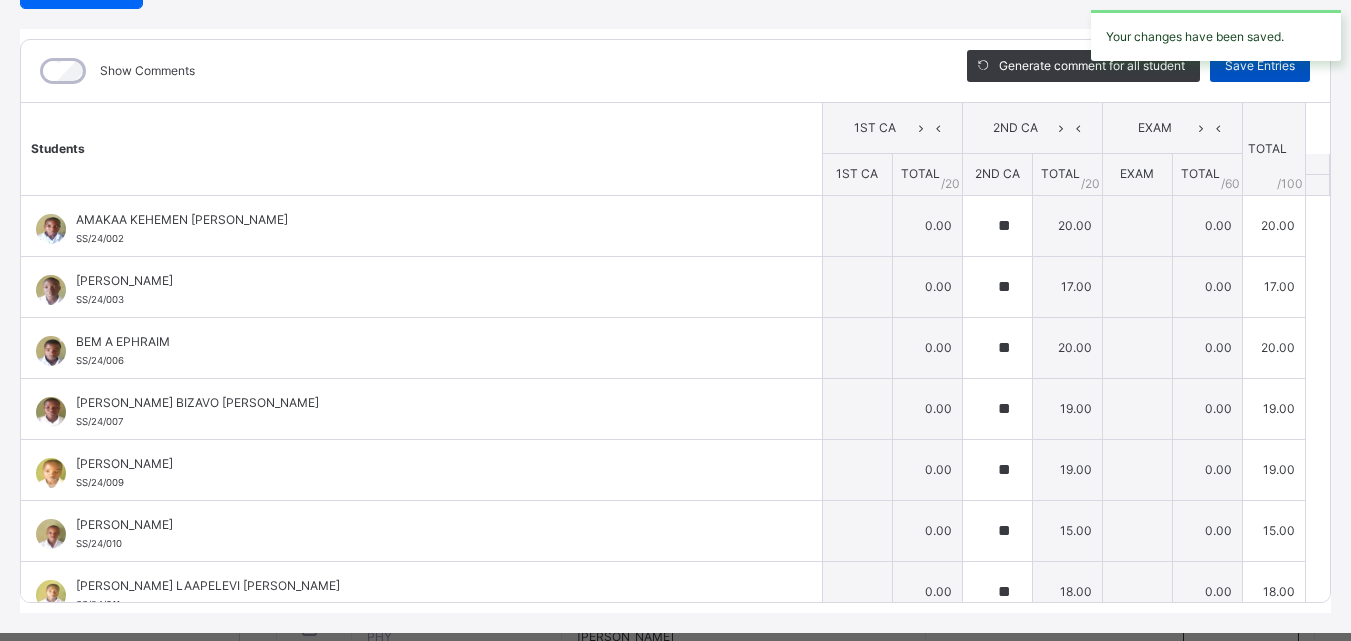 type on "**" 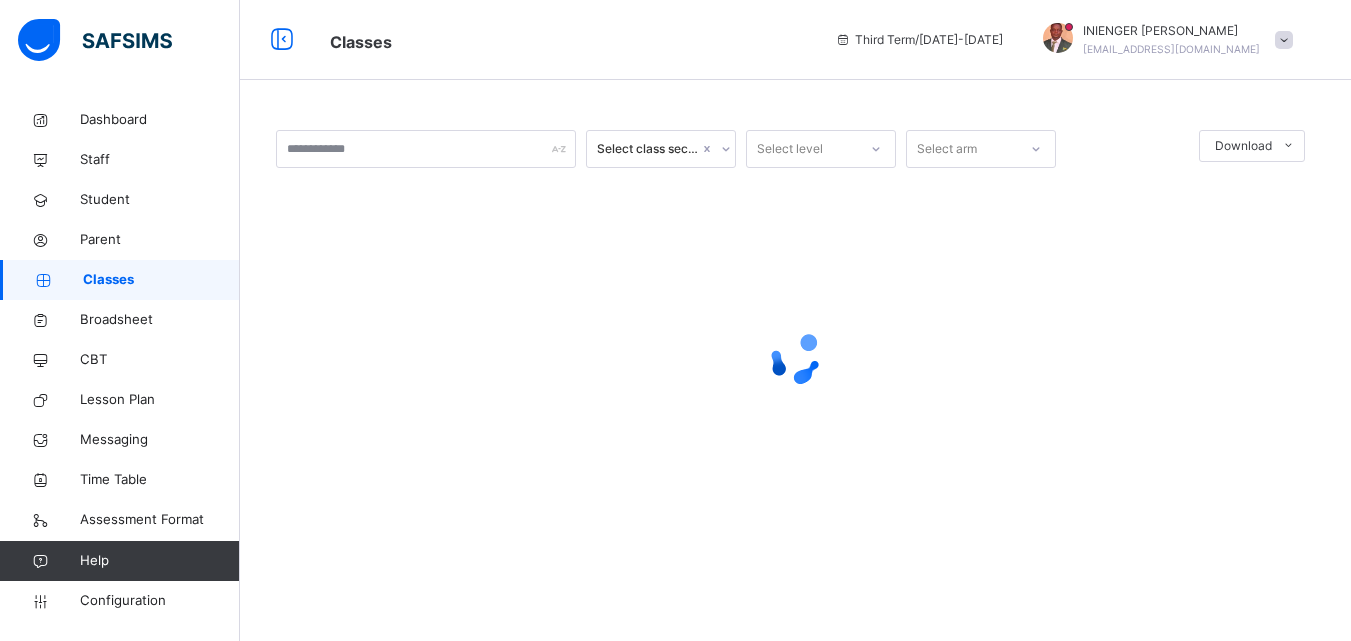 scroll, scrollTop: 0, scrollLeft: 0, axis: both 